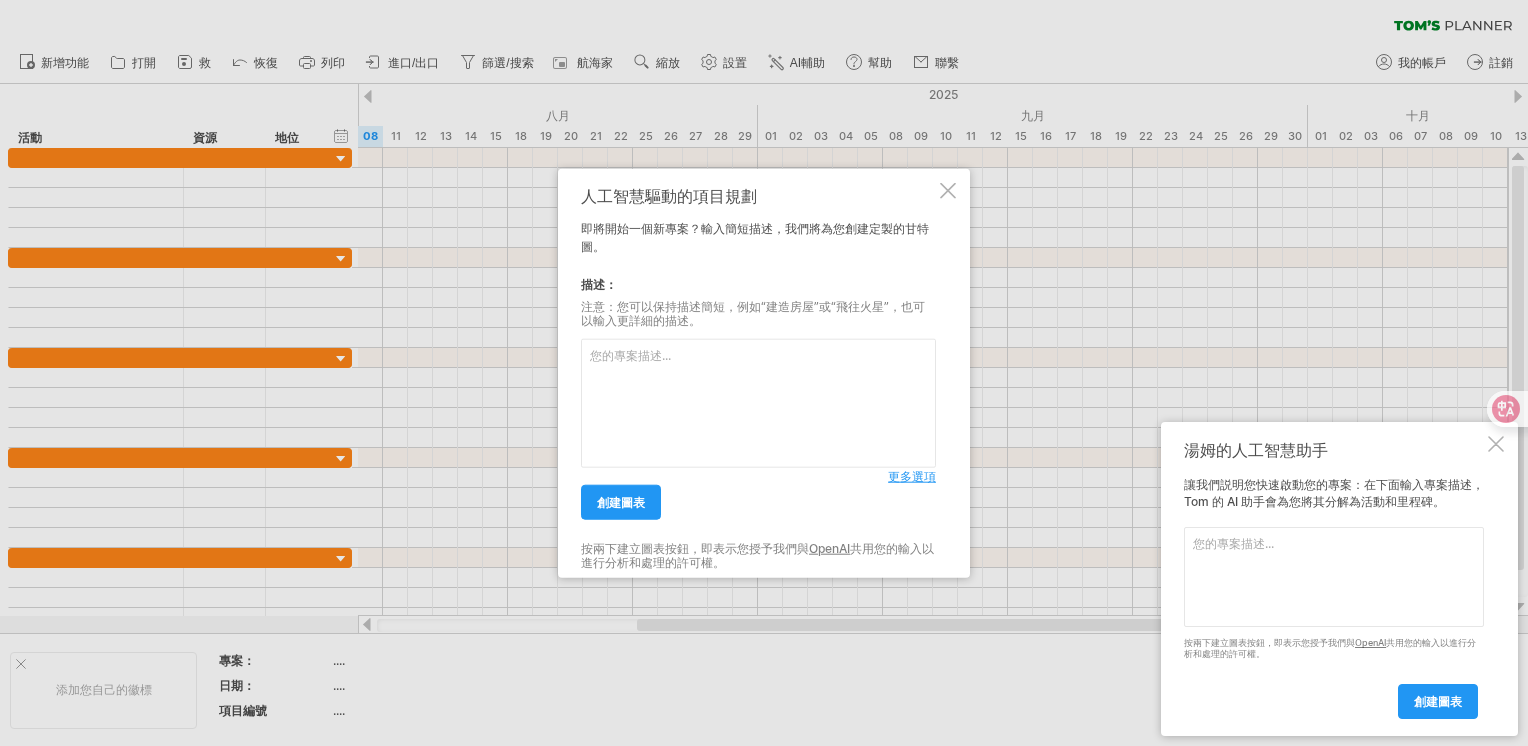 scroll, scrollTop: 0, scrollLeft: 0, axis: both 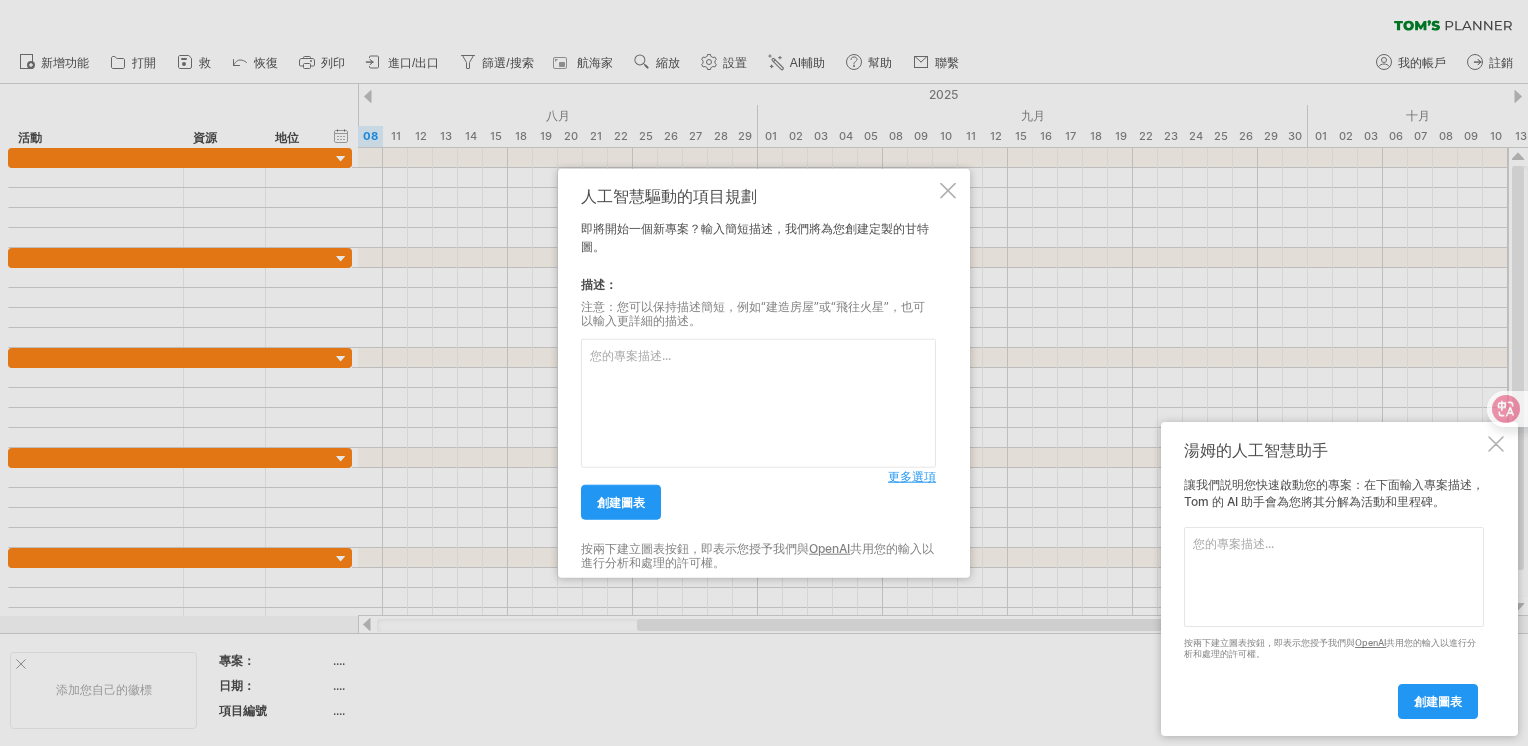 click at bounding box center [758, 403] 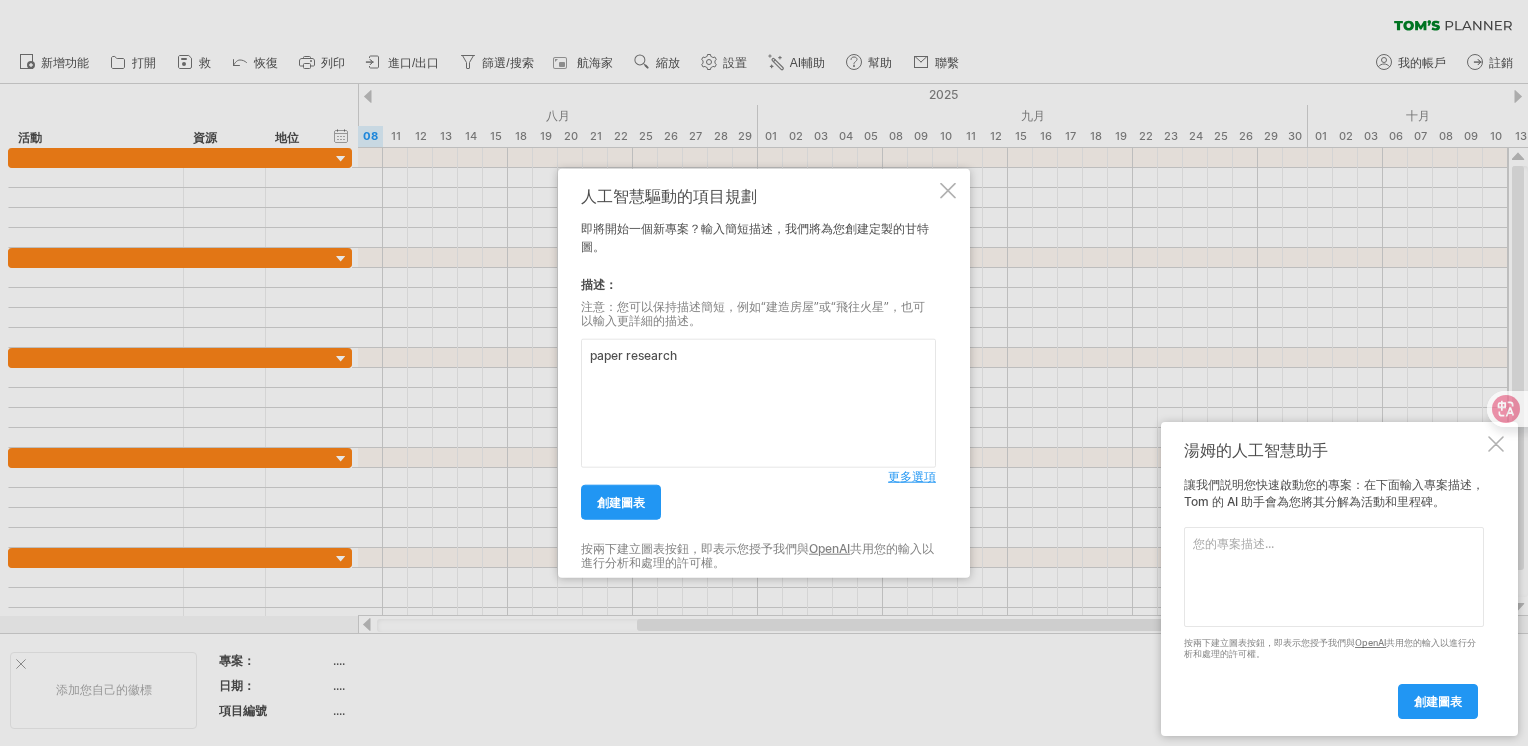 click on "paper research" at bounding box center (758, 403) 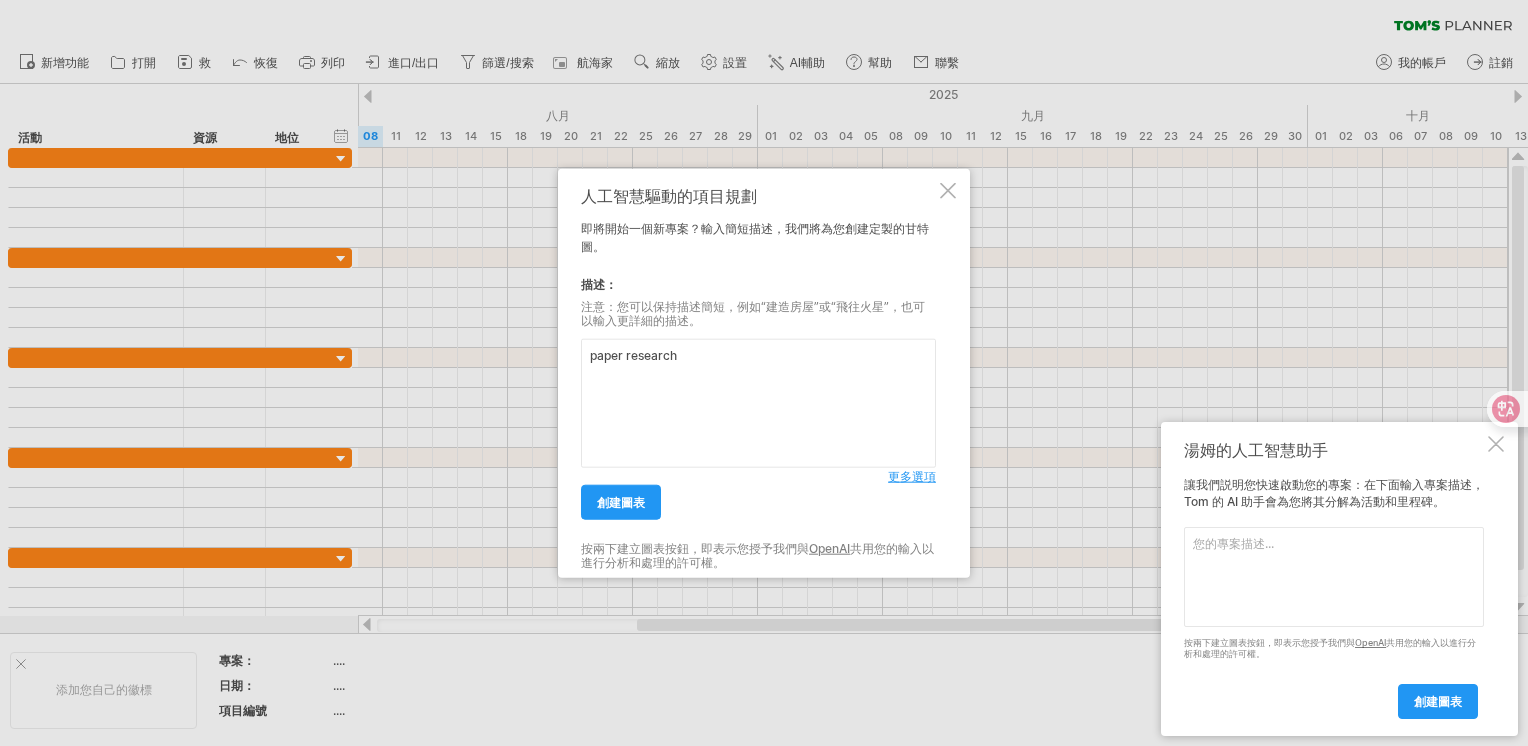 click on "paper research" at bounding box center (758, 403) 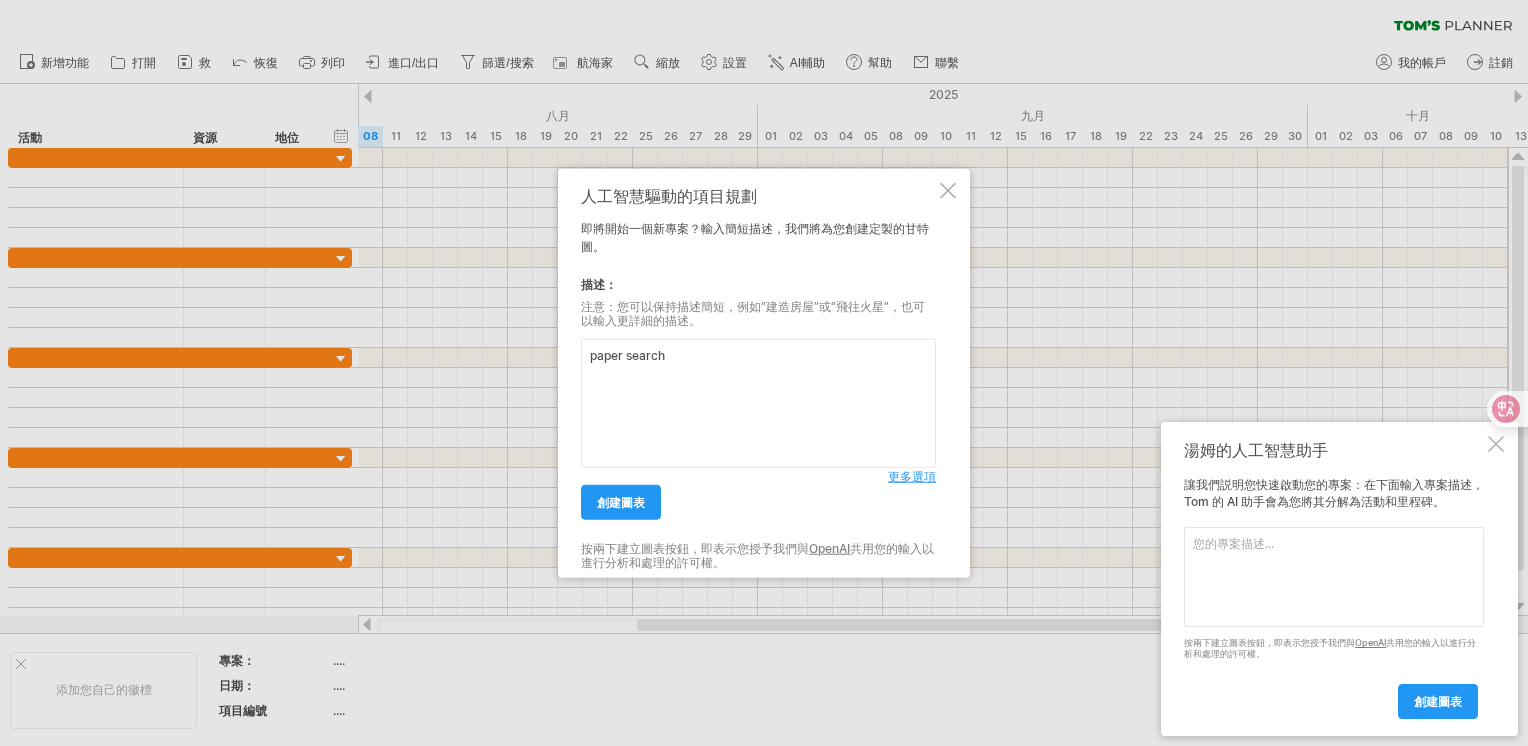 click on "paper search" at bounding box center (758, 403) 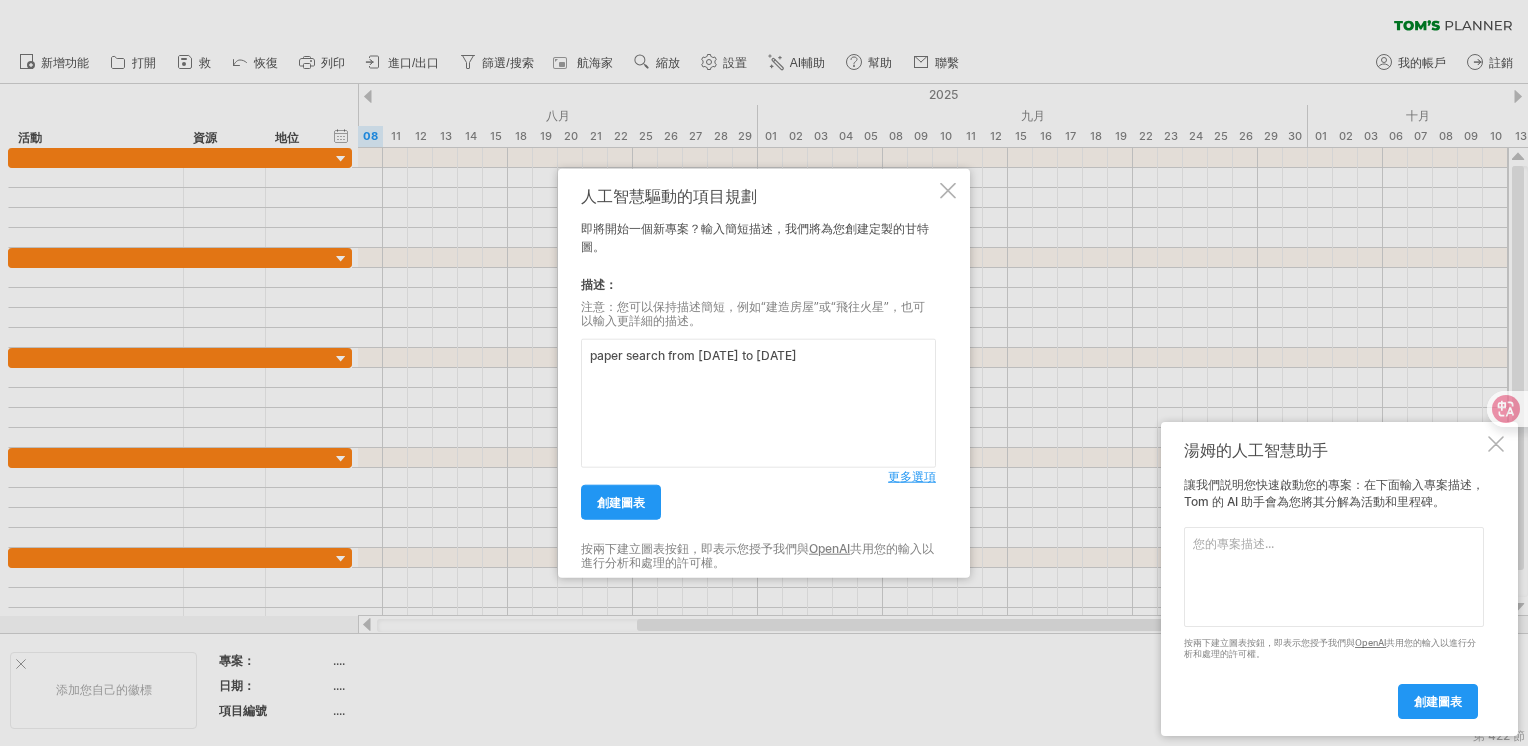 type on "paper search from 7/14 to 8/29" 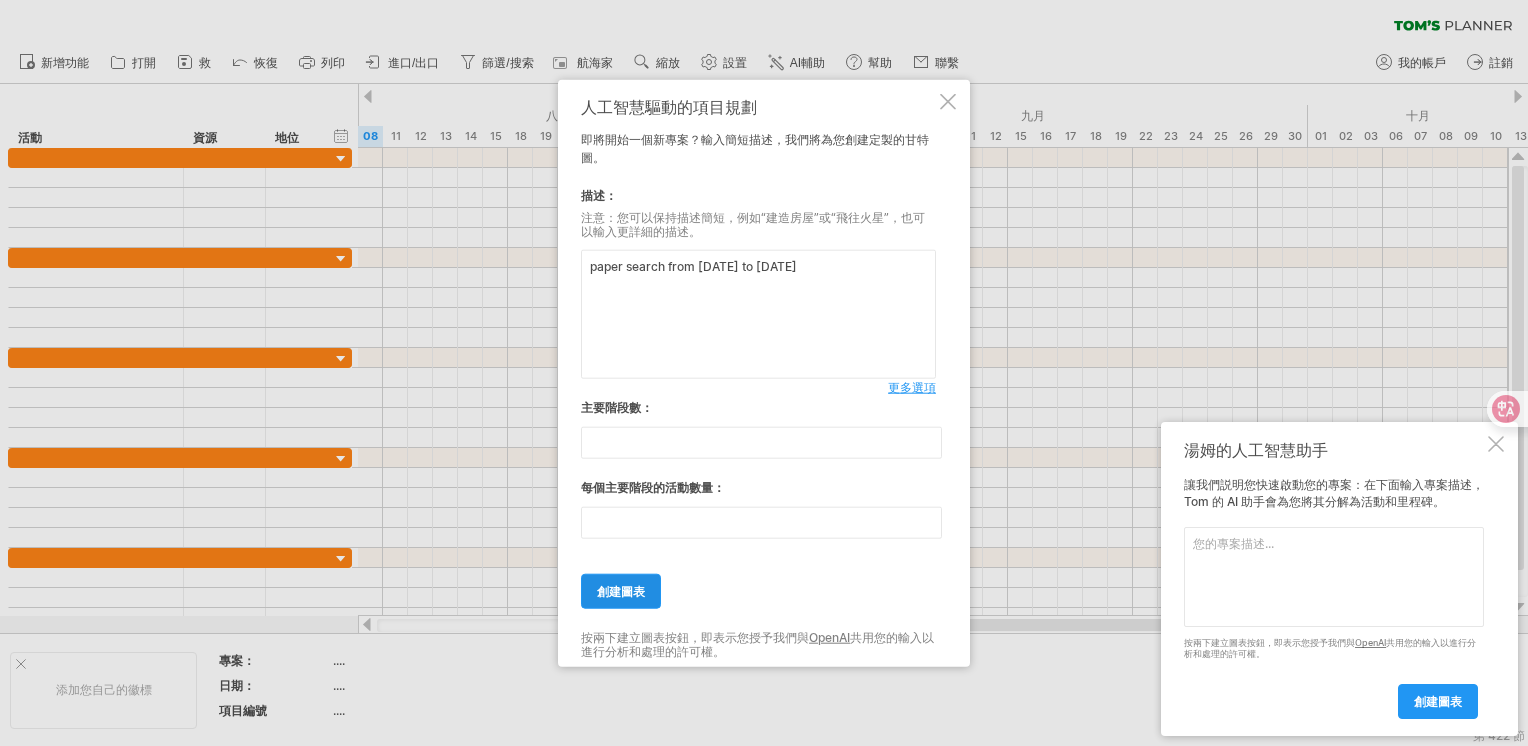 click on "創建圖表" at bounding box center (621, 591) 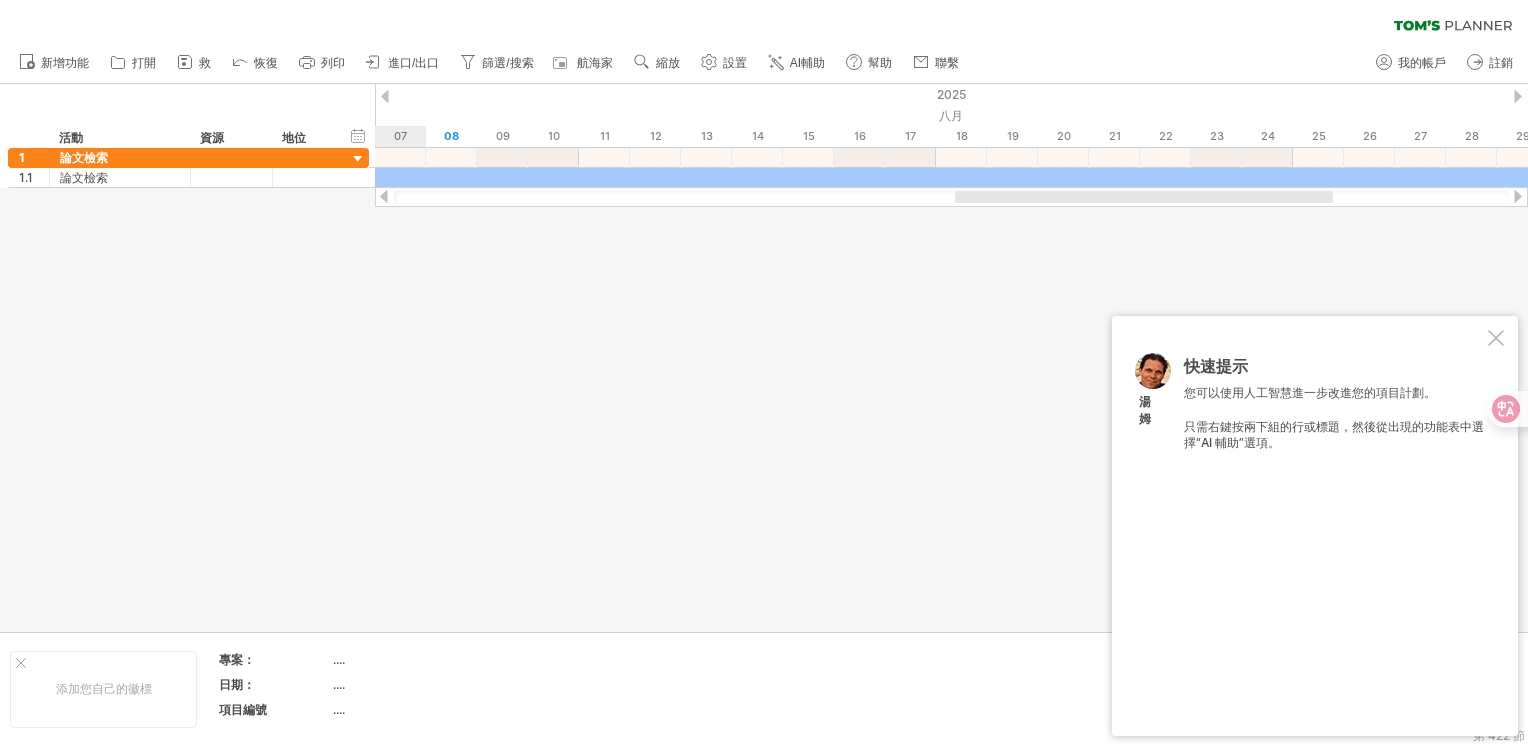 drag, startPoint x: 892, startPoint y: 198, endPoint x: 608, endPoint y: 242, distance: 287.38824 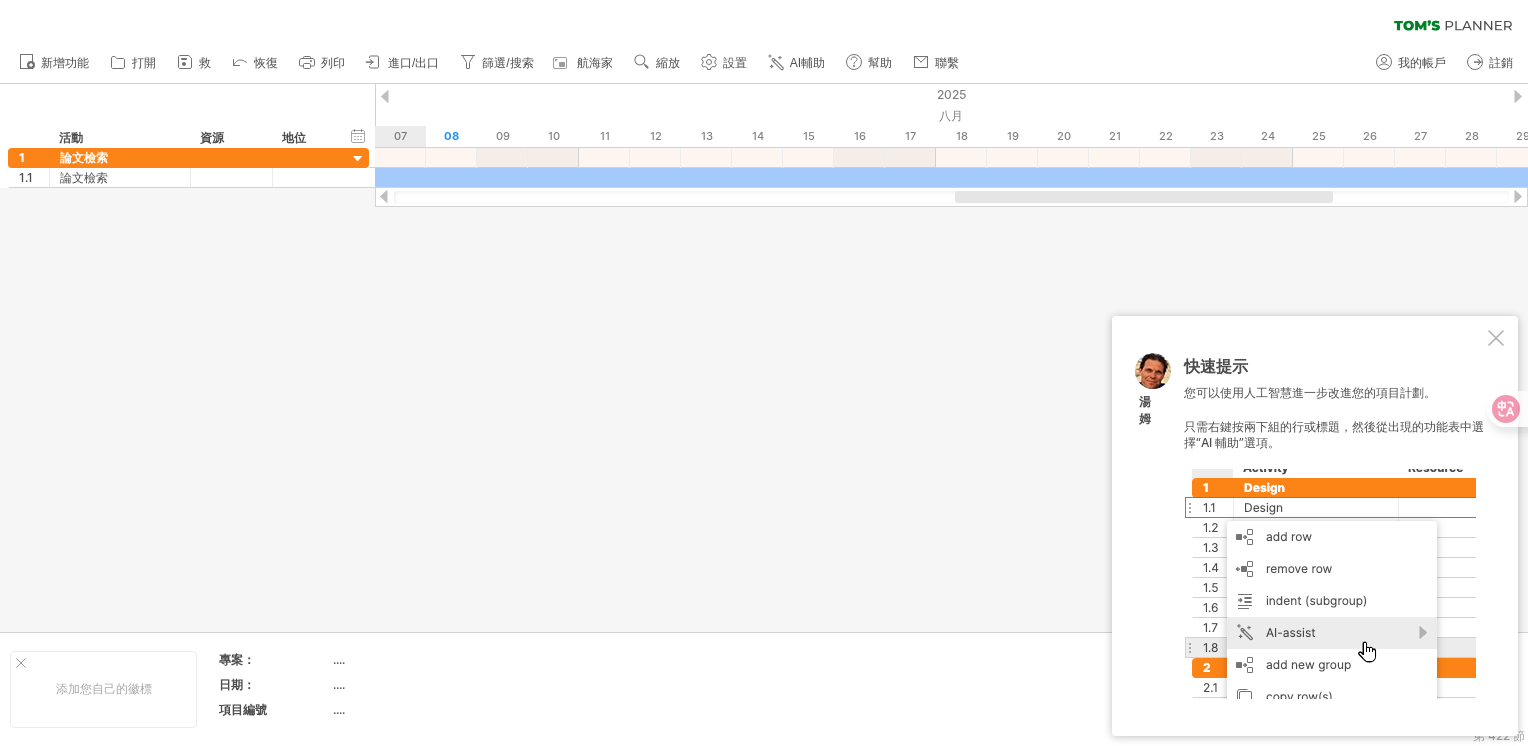 click on "Trying to reach plan.tomsplanner.com
Connected again...
0%
clear filter
救 1" at bounding box center [764, 373] 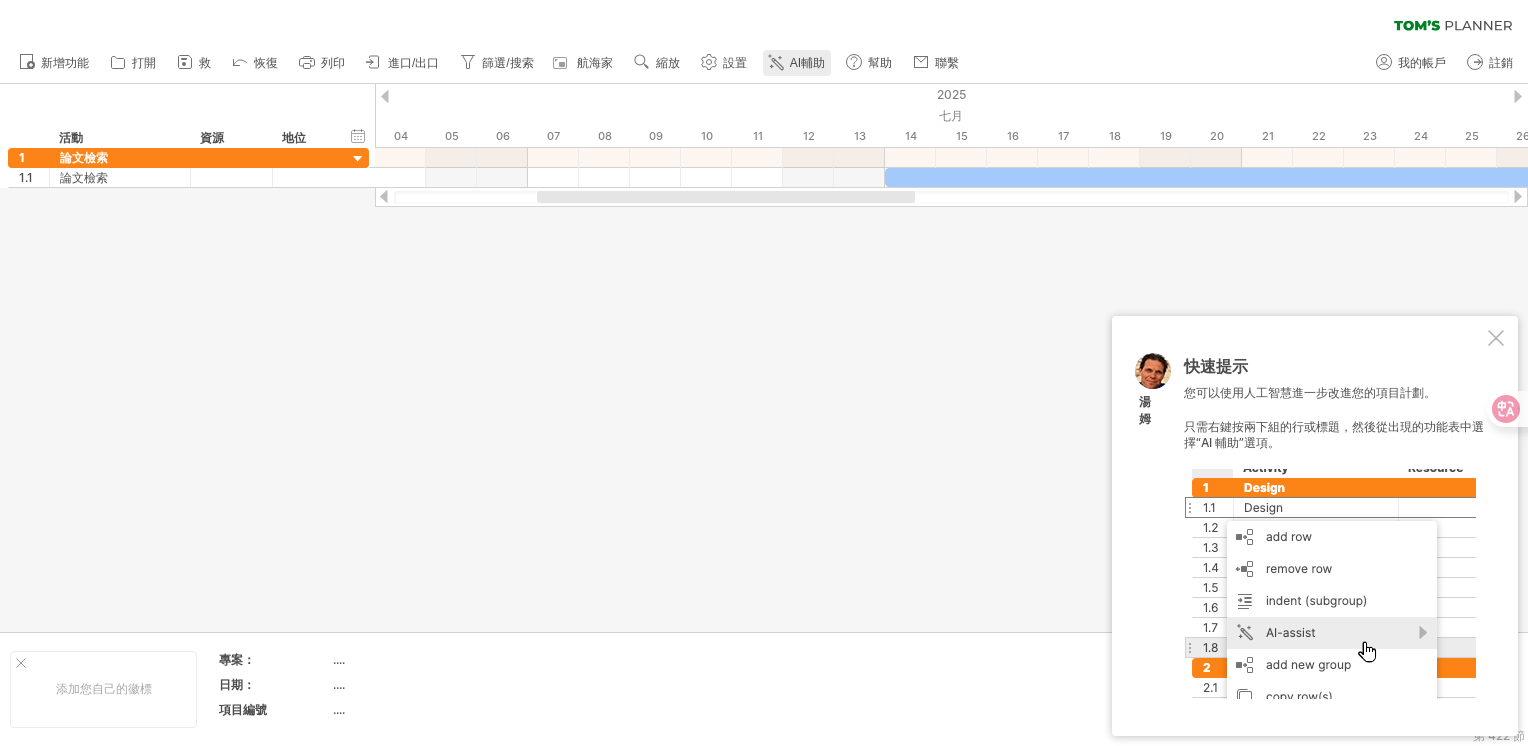 click on "AI輔助" at bounding box center (807, 63) 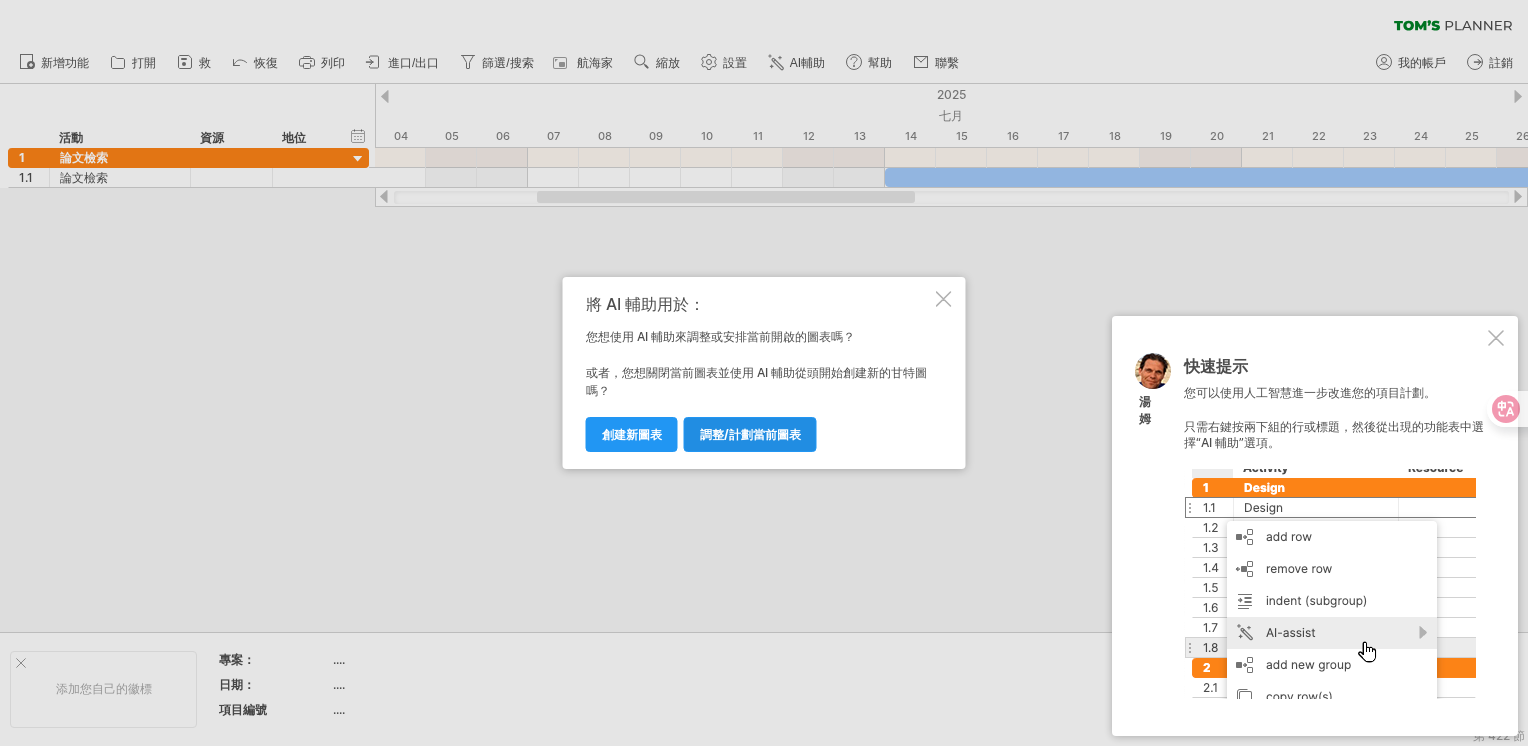 click on "調整/計劃當前圖表" at bounding box center [750, 434] 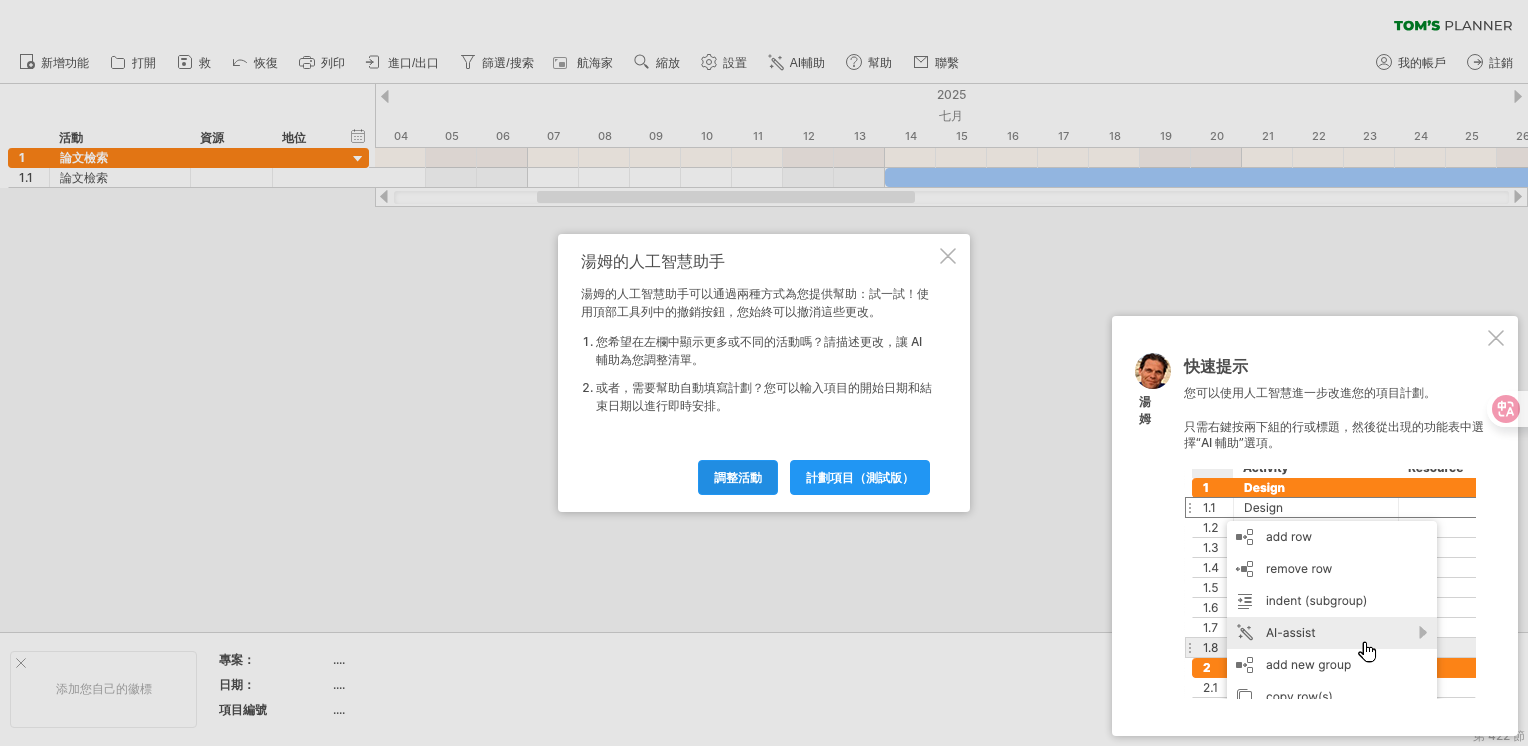click on "調整活動" at bounding box center [738, 477] 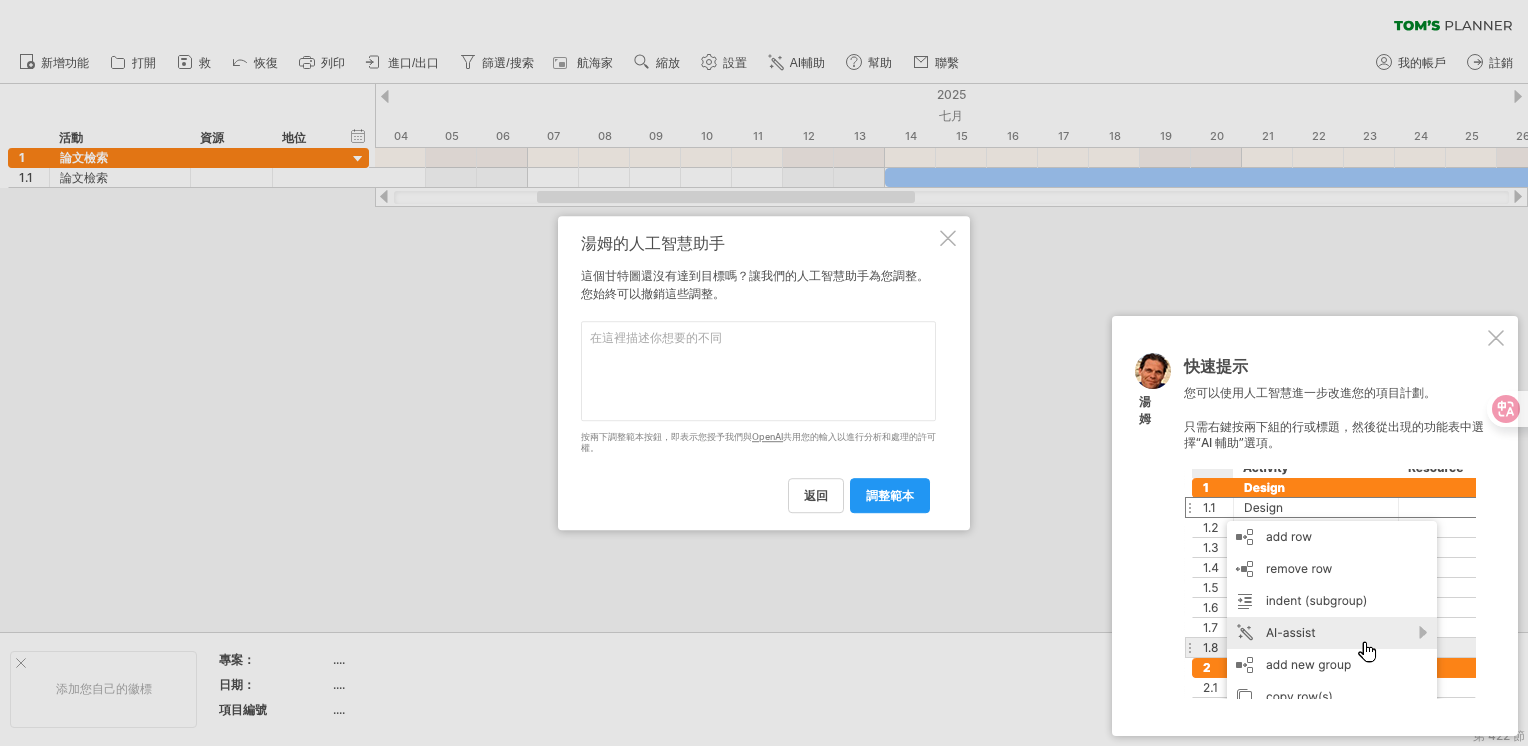 click at bounding box center [758, 371] 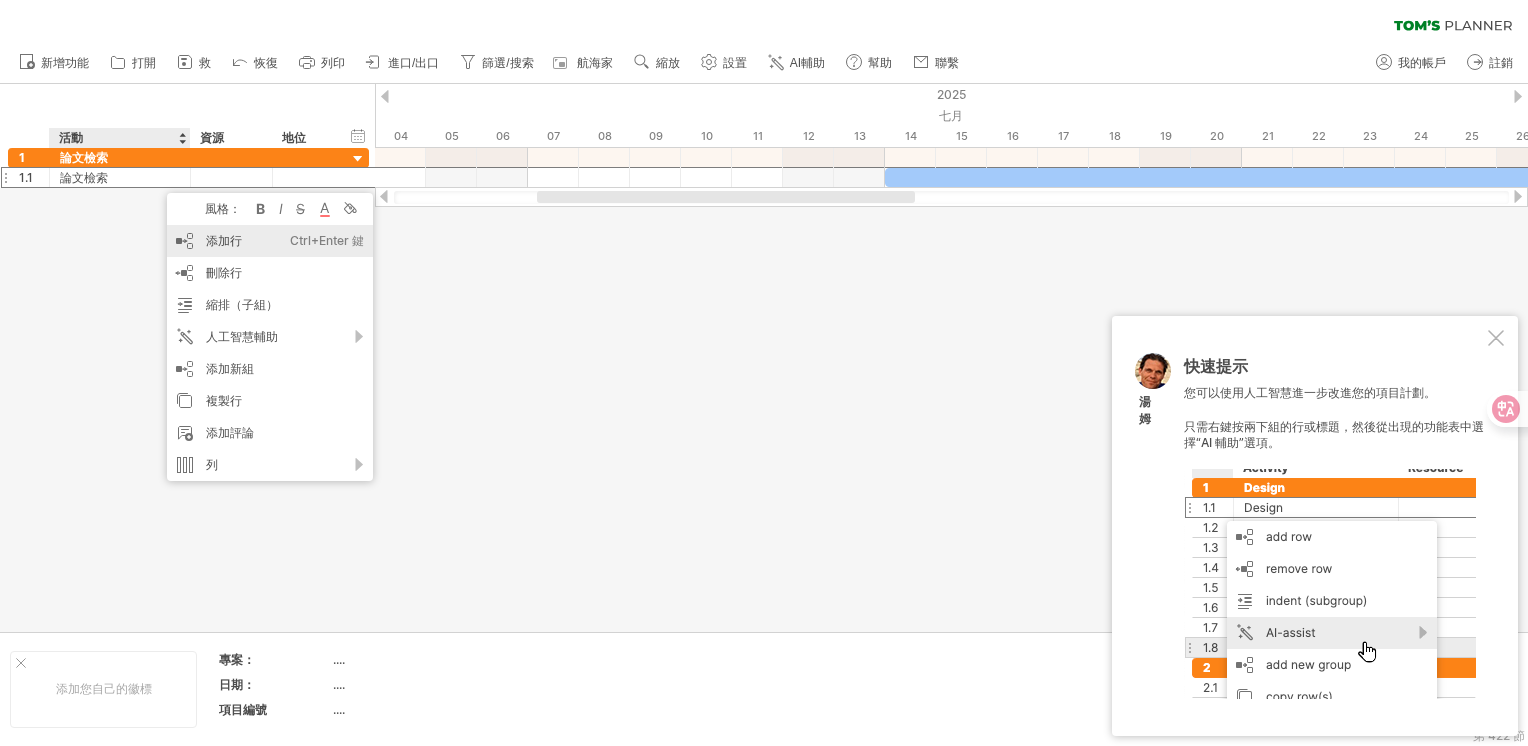 click on "添加行" at bounding box center [224, 240] 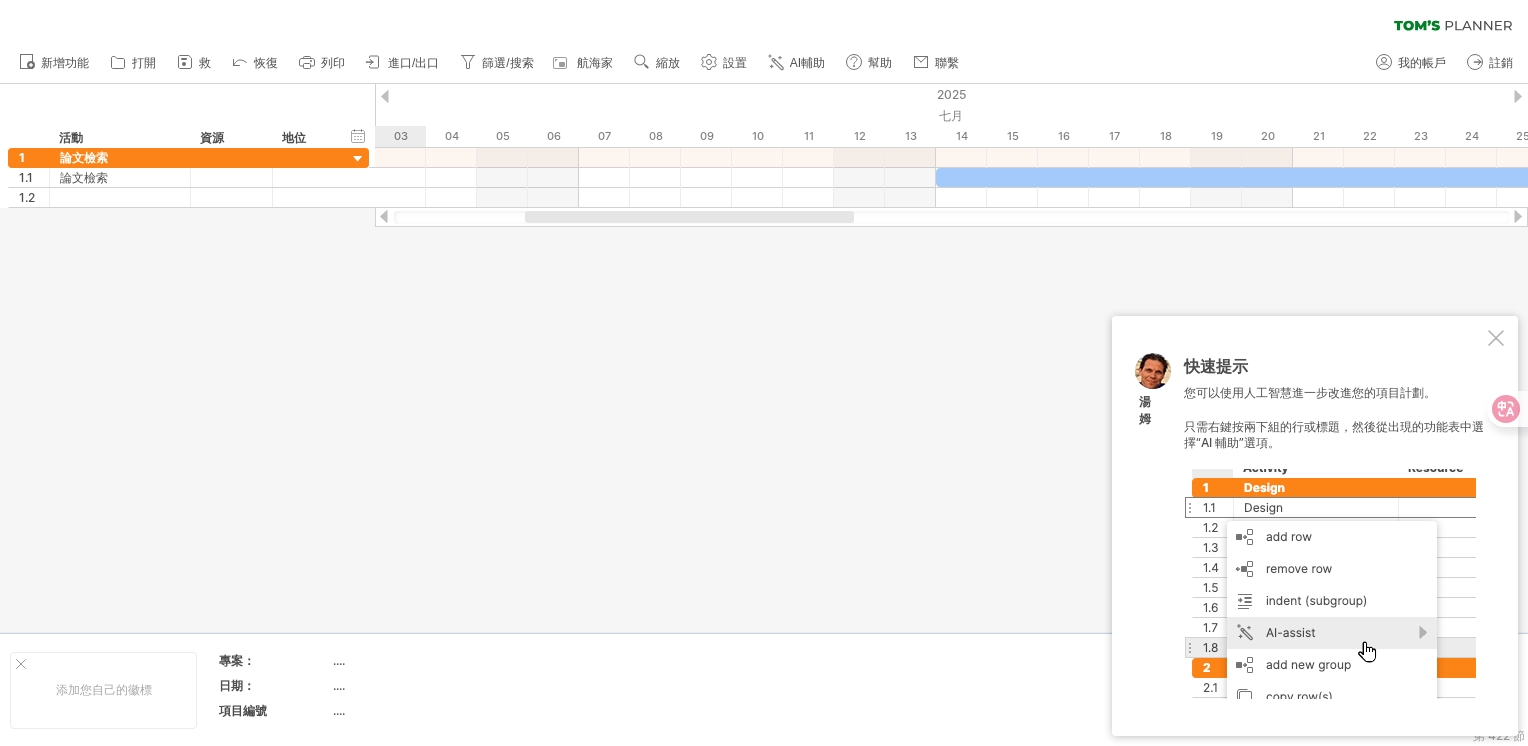 drag, startPoint x: 780, startPoint y: 214, endPoint x: 724, endPoint y: 254, distance: 68.8186 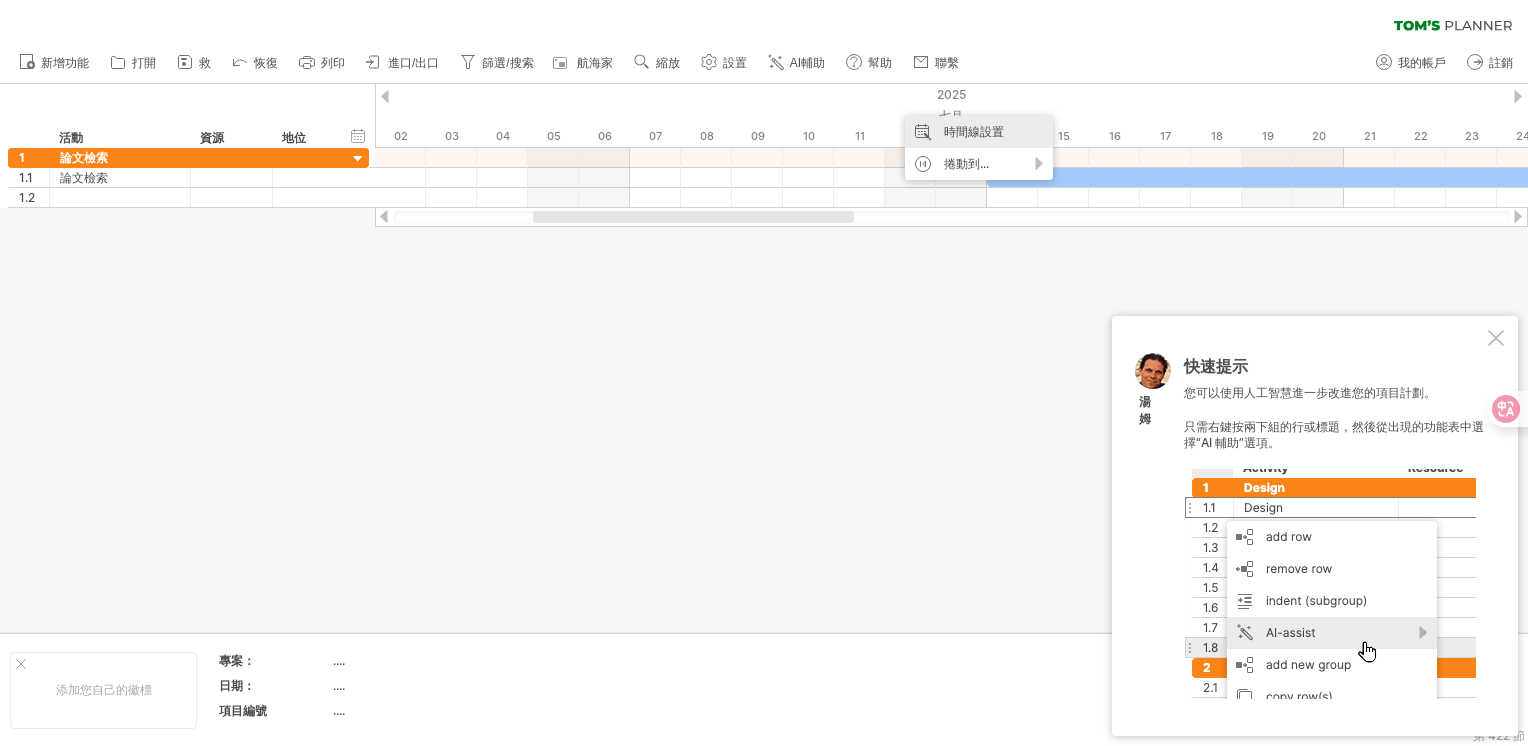 click on "時間線設置" at bounding box center (979, 132) 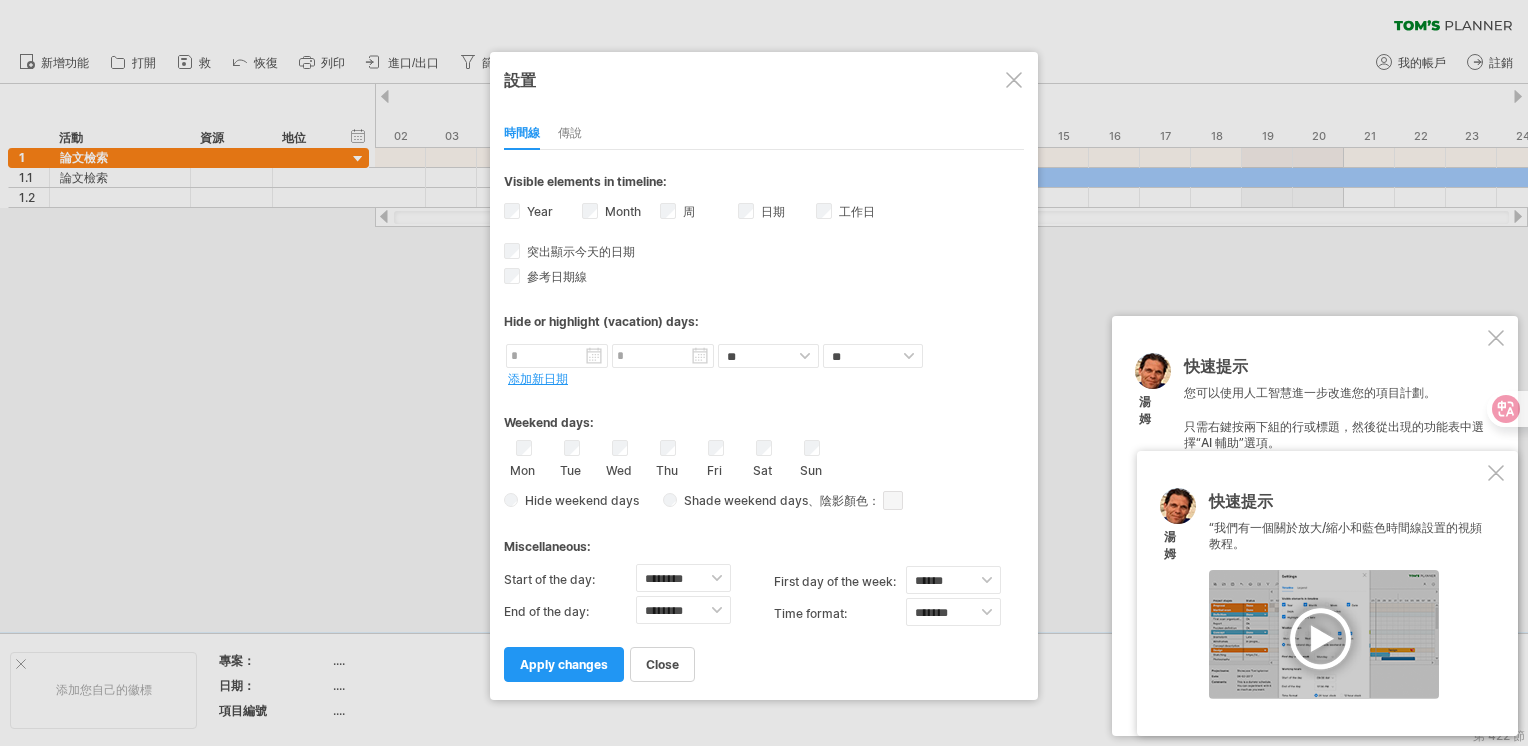 click at bounding box center [1496, 473] 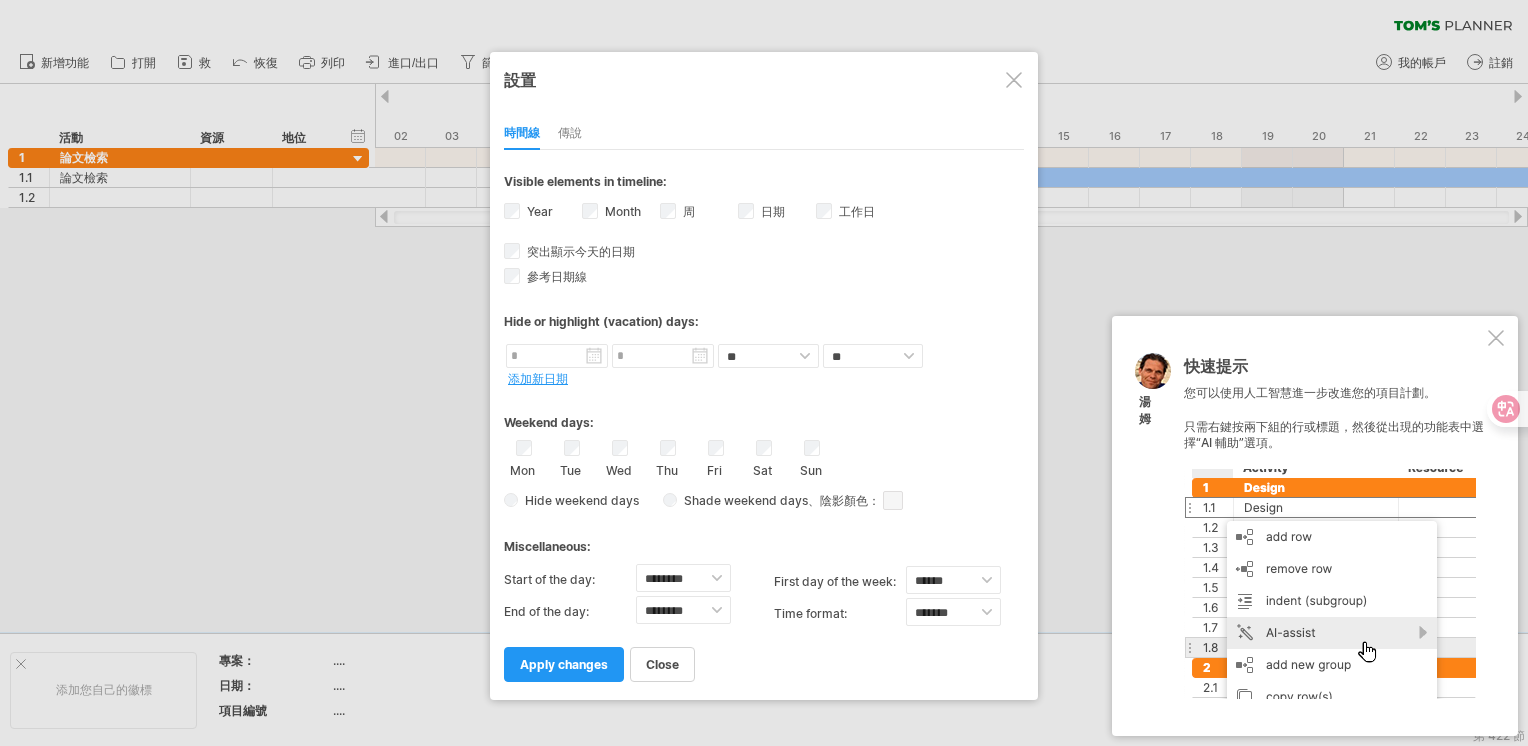 click at bounding box center [1496, 338] 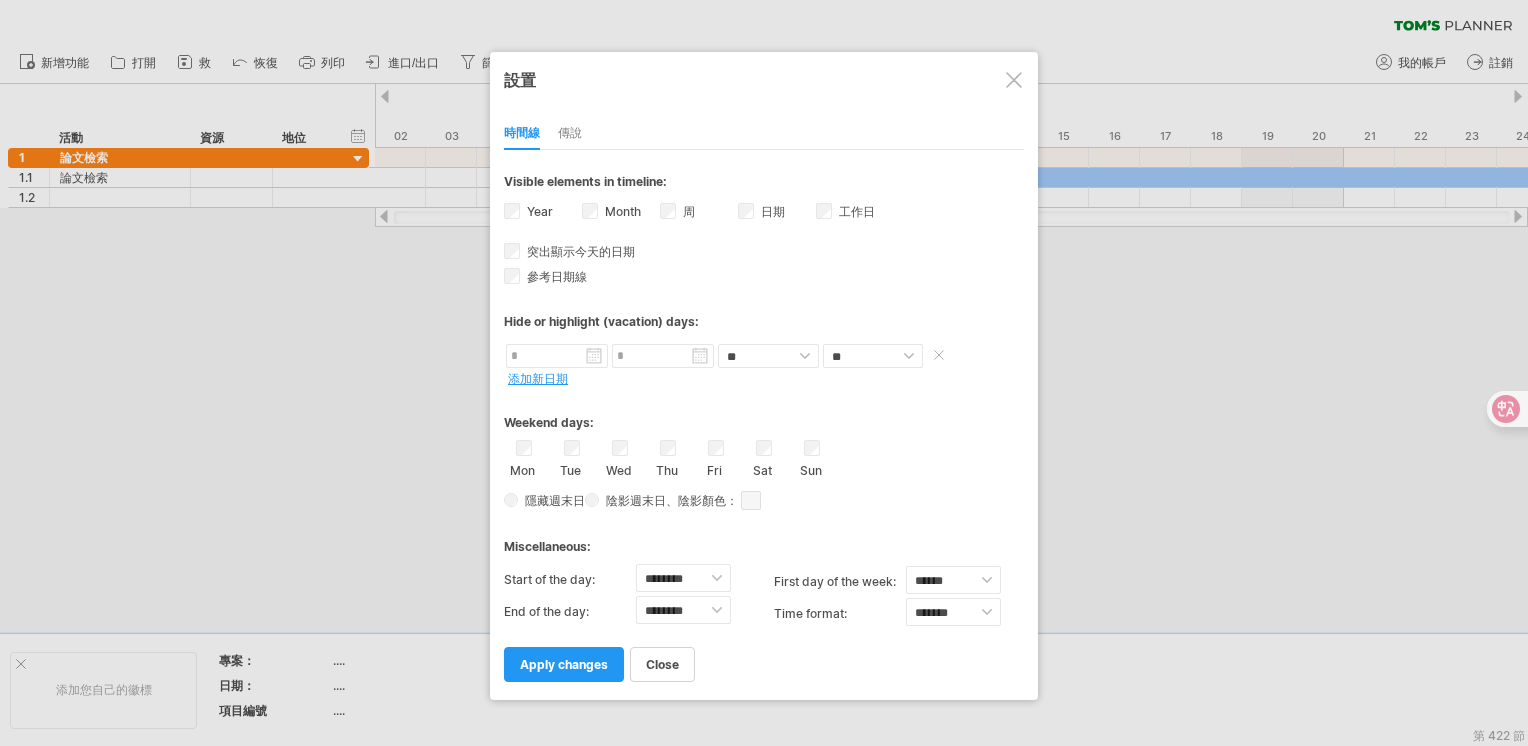 click at bounding box center (557, 356) 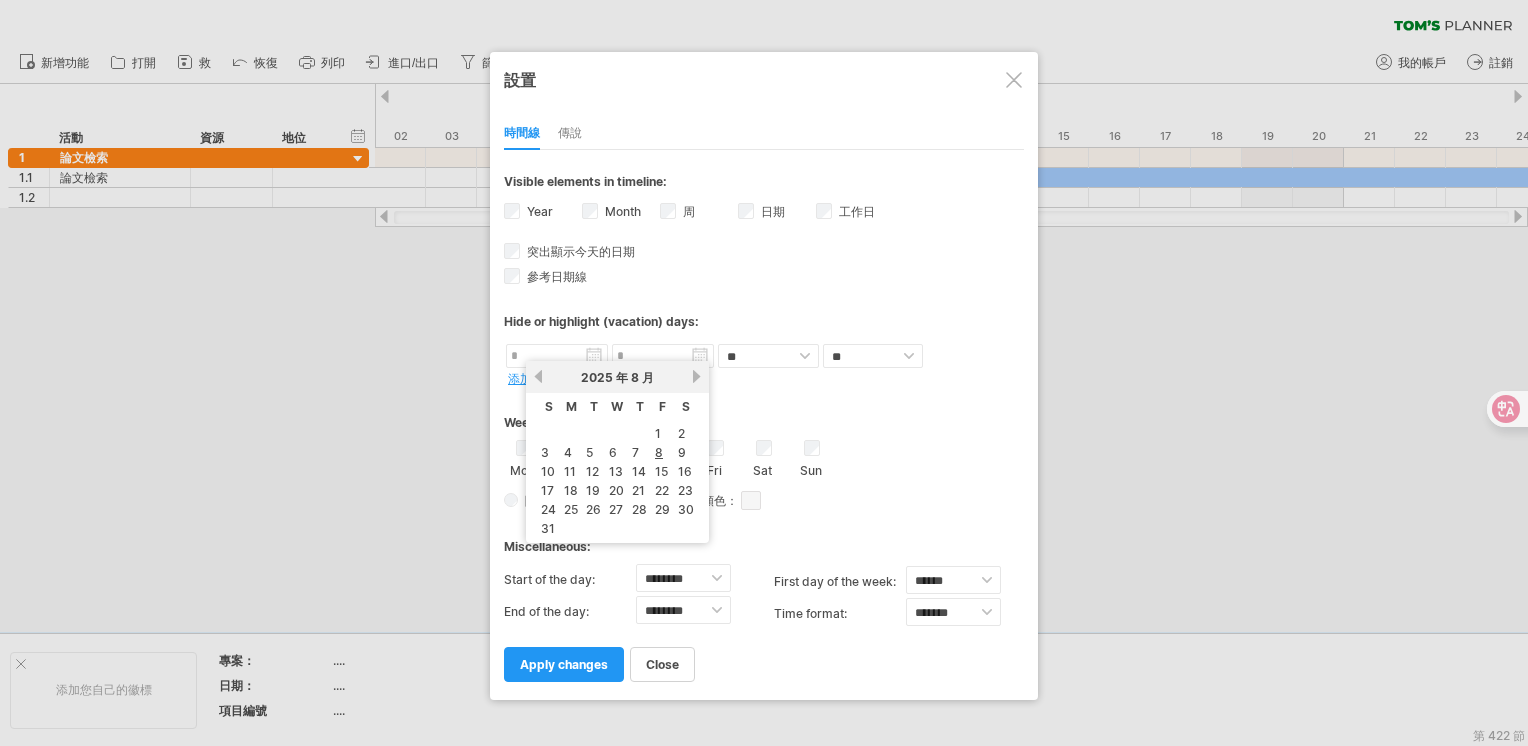 click on "以前" at bounding box center [538, 376] 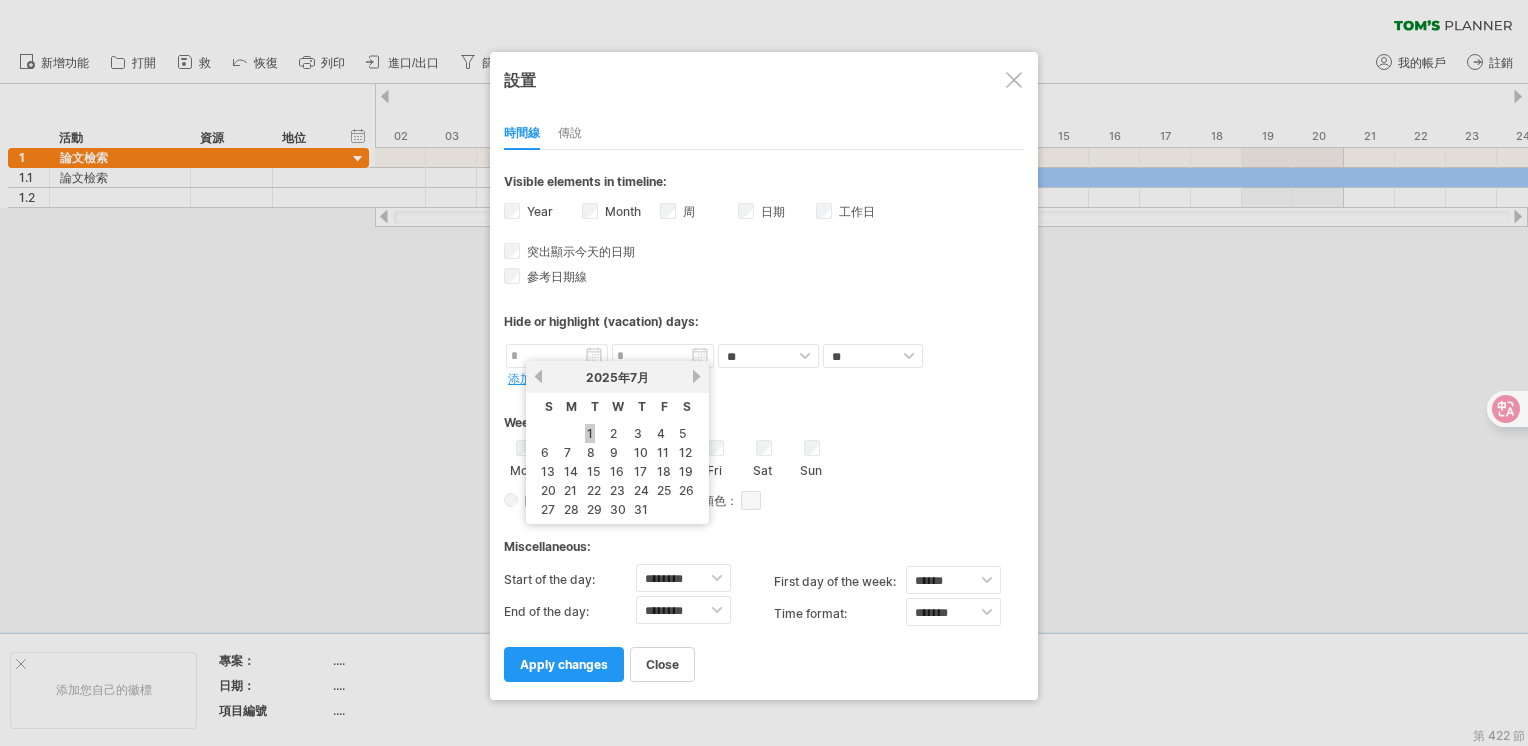 click on "1" at bounding box center (590, 433) 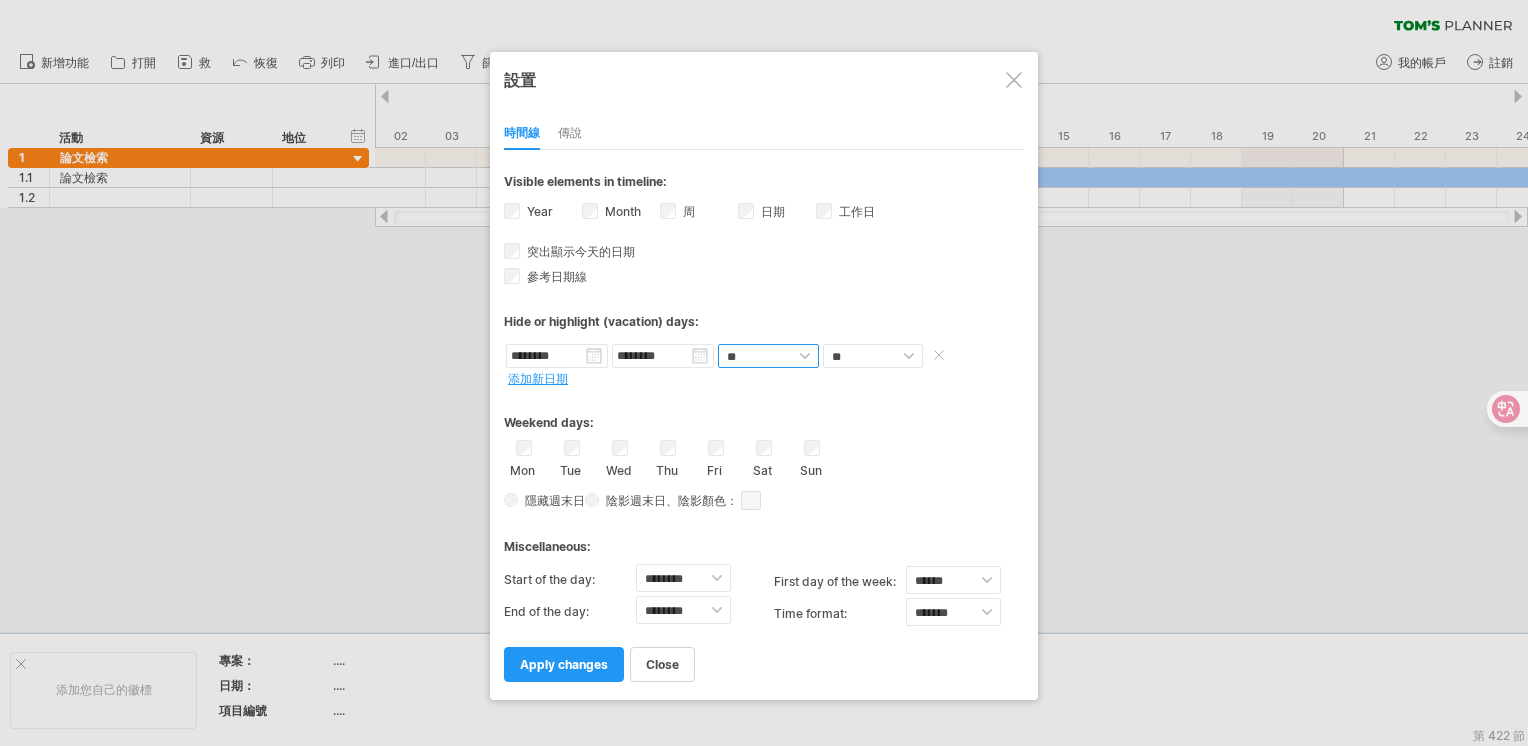 click on "** **" at bounding box center [768, 356] 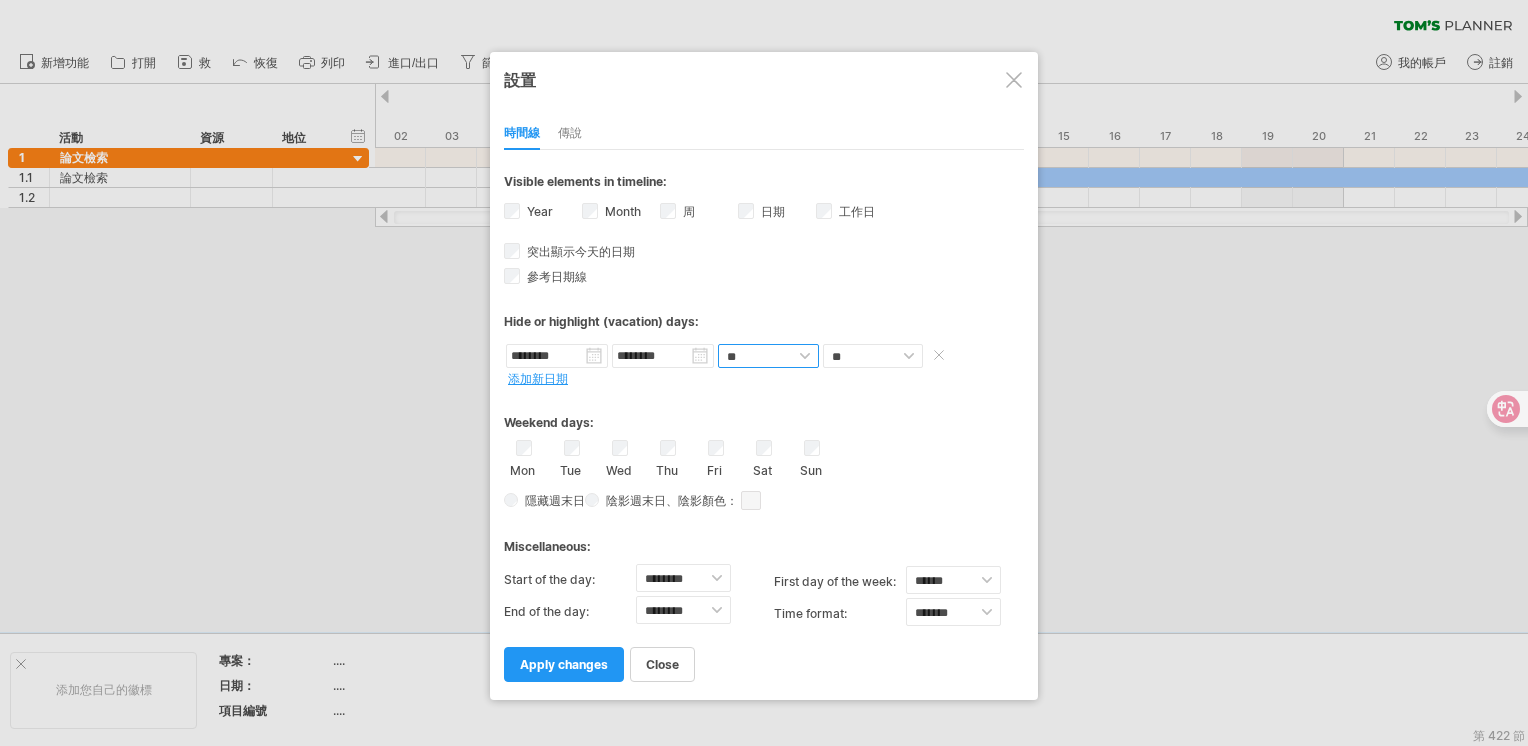 click on "** **" at bounding box center (768, 356) 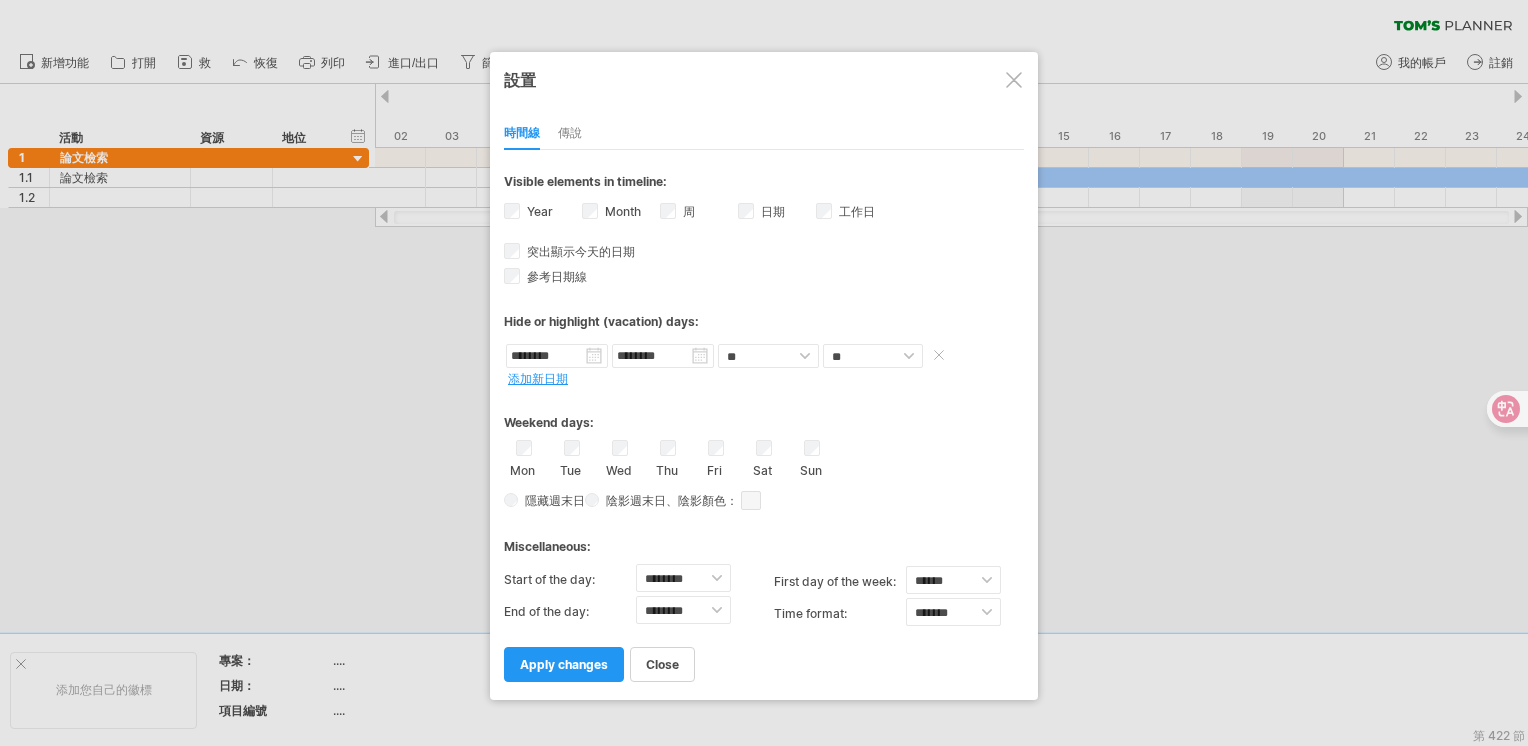 click on "********" at bounding box center (663, 356) 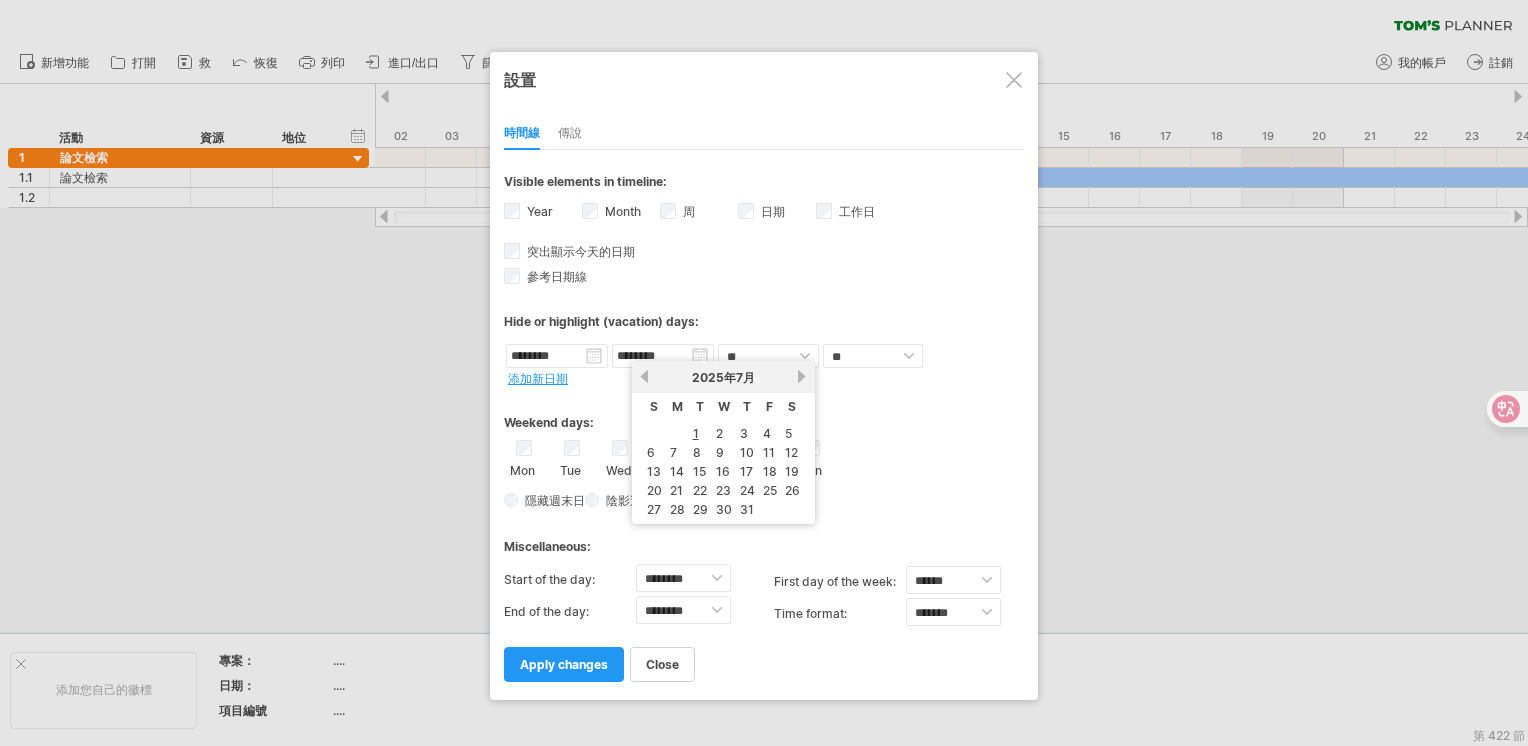 click on "2025 年7月" at bounding box center [723, 378] 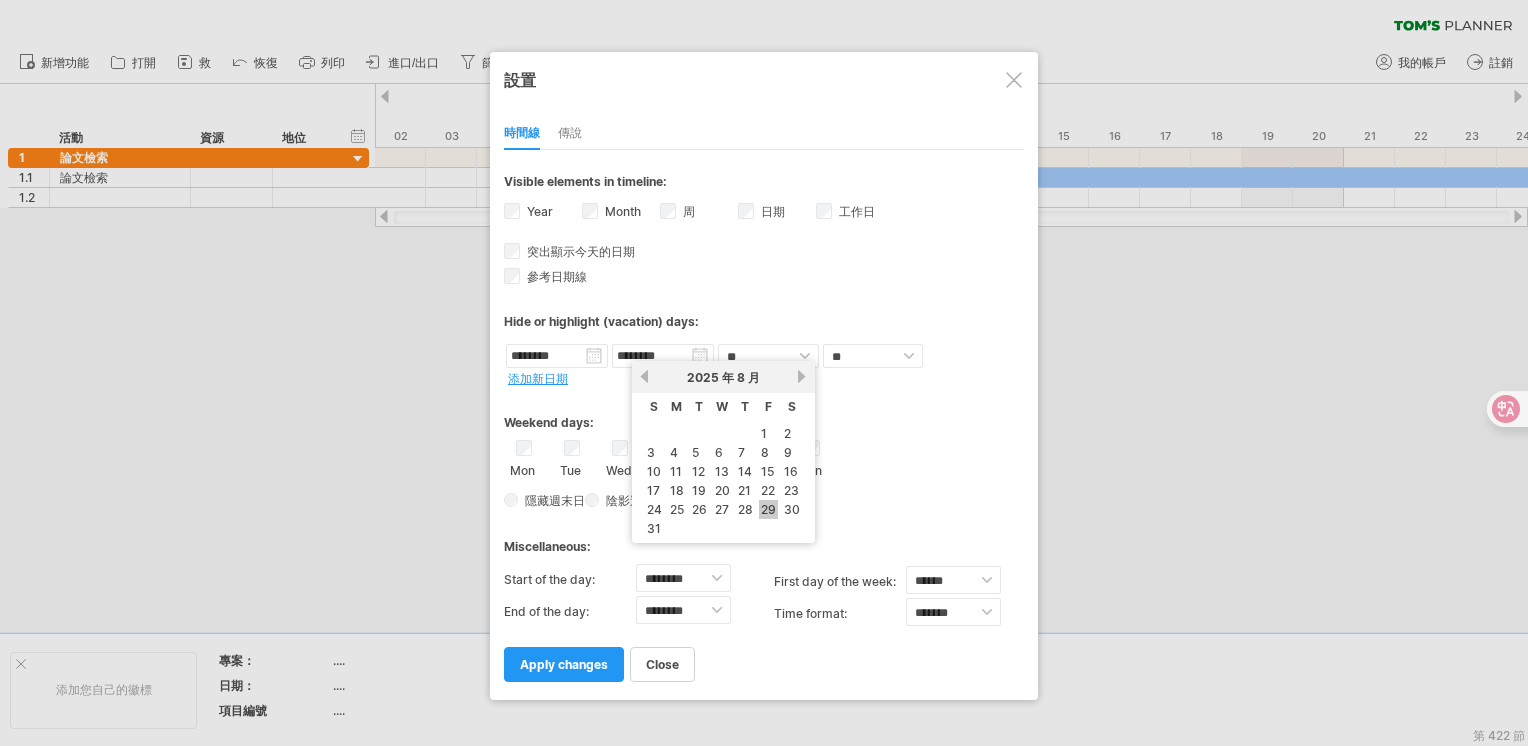 click on "29" at bounding box center (768, 509) 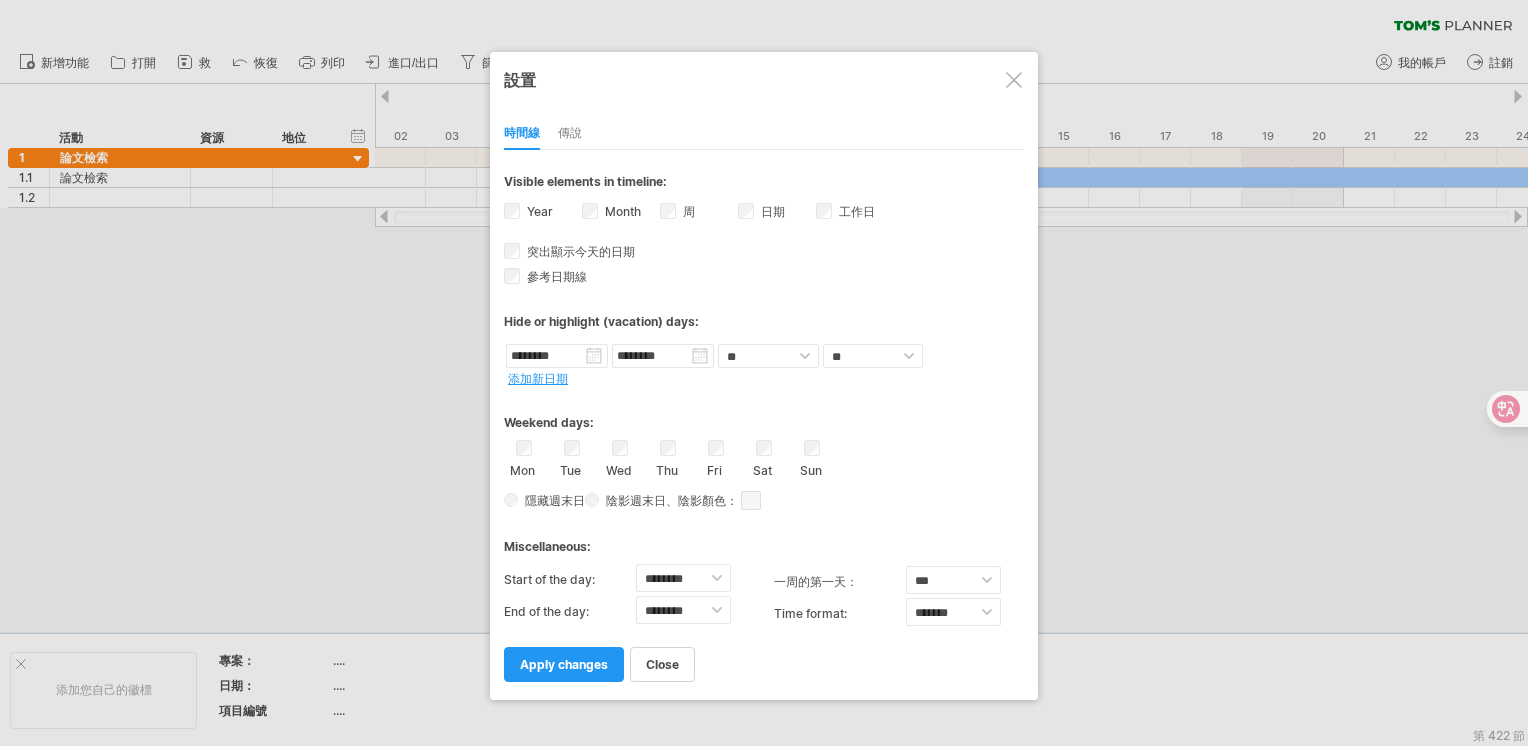 click on "**********" at bounding box center (764, 415) 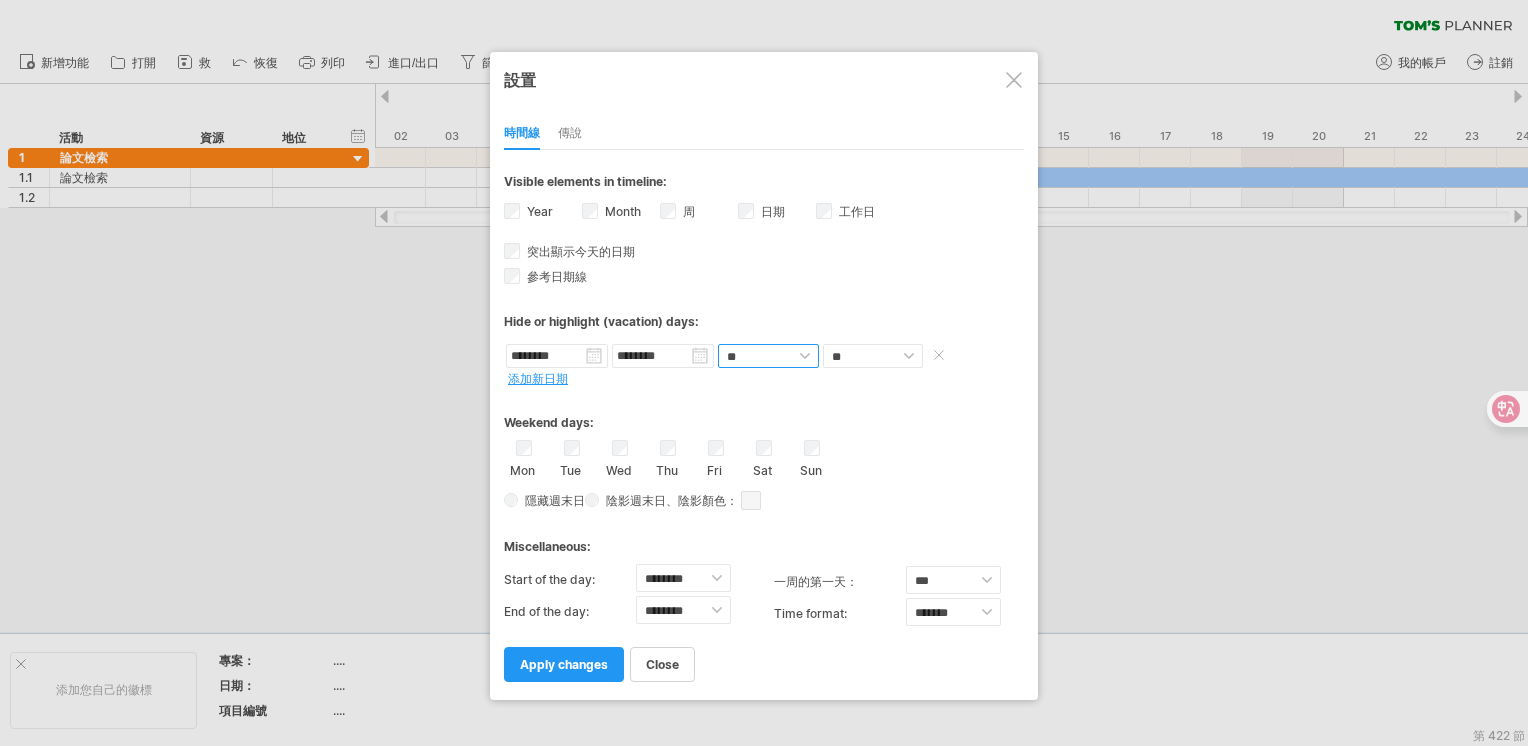 click on "** **" at bounding box center (768, 356) 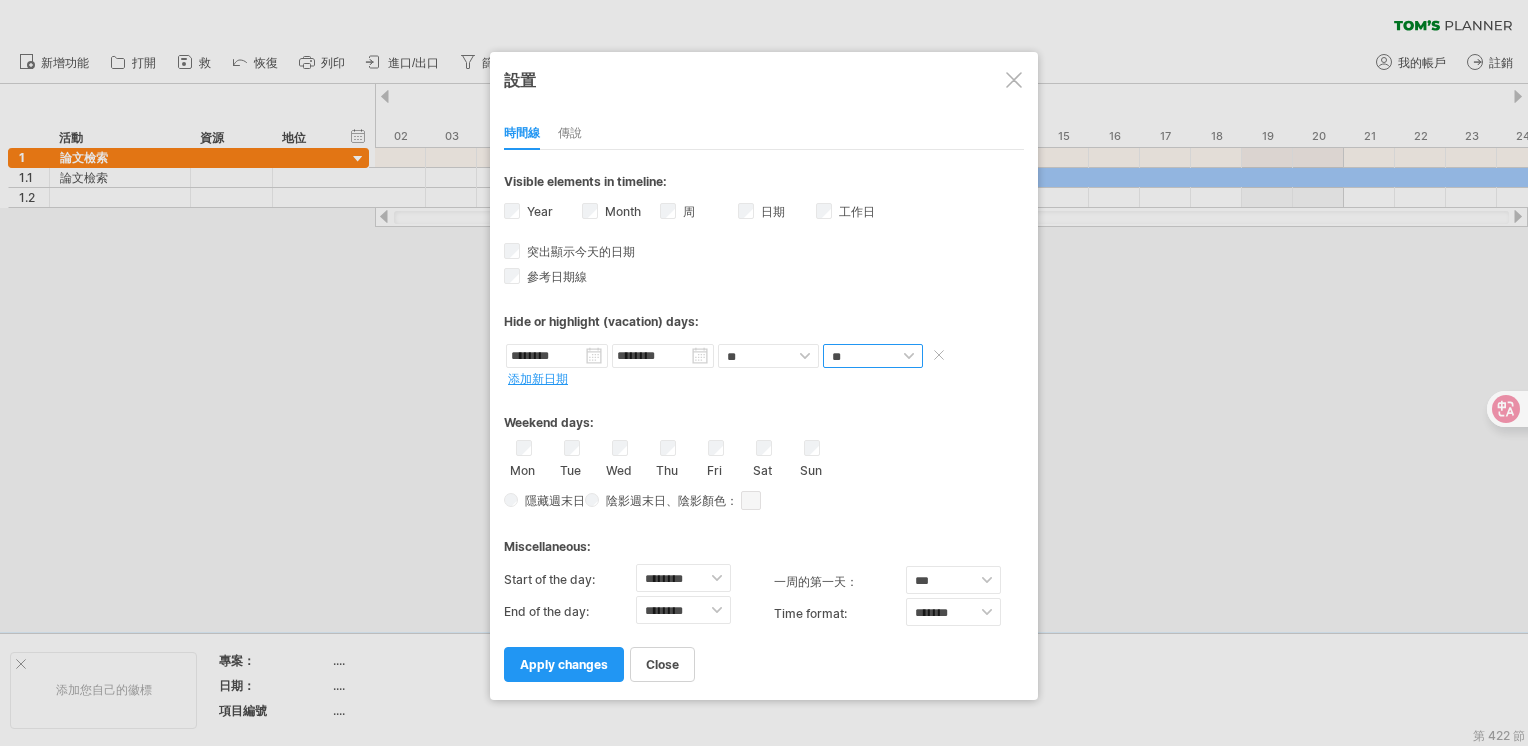 click on "** **" at bounding box center (873, 356) 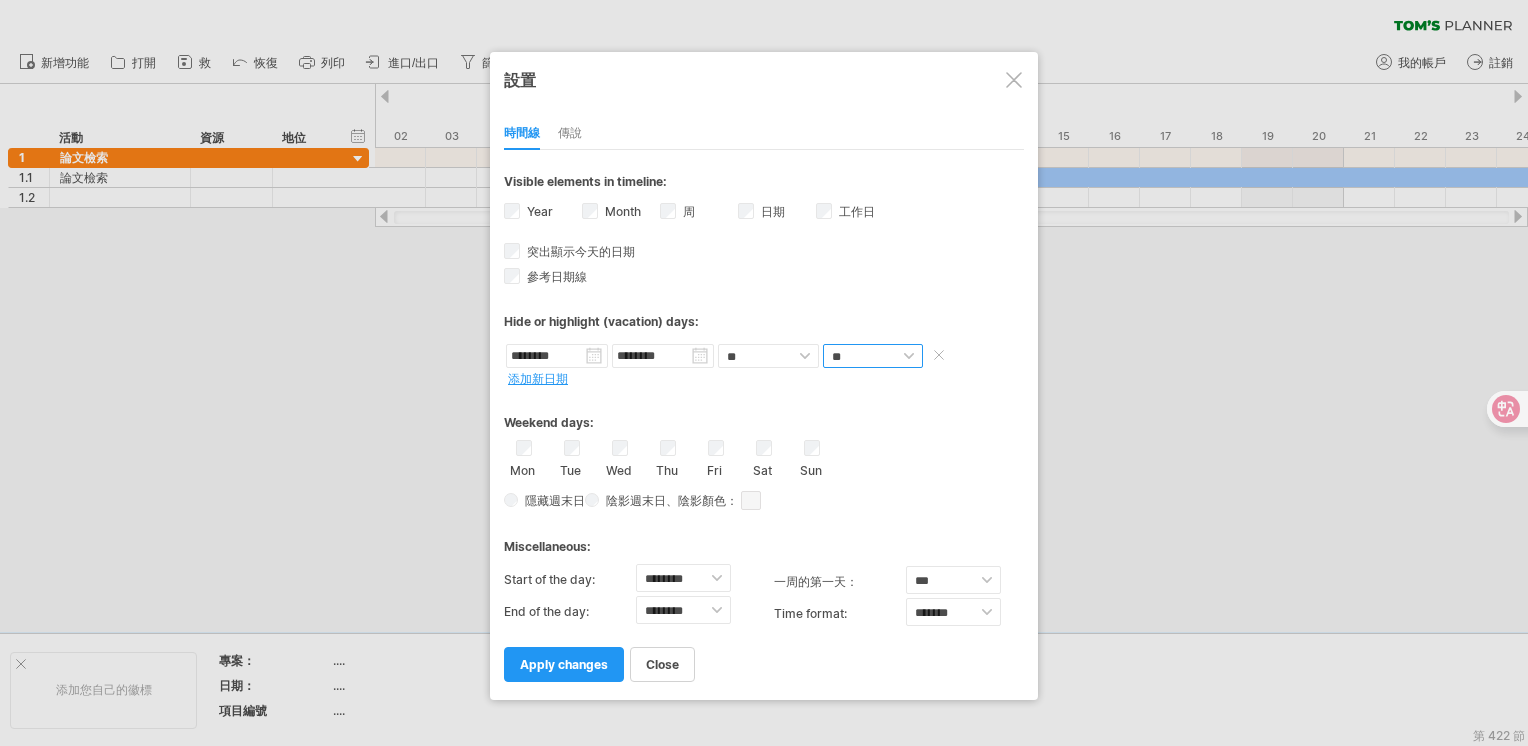click on "** **" at bounding box center [873, 356] 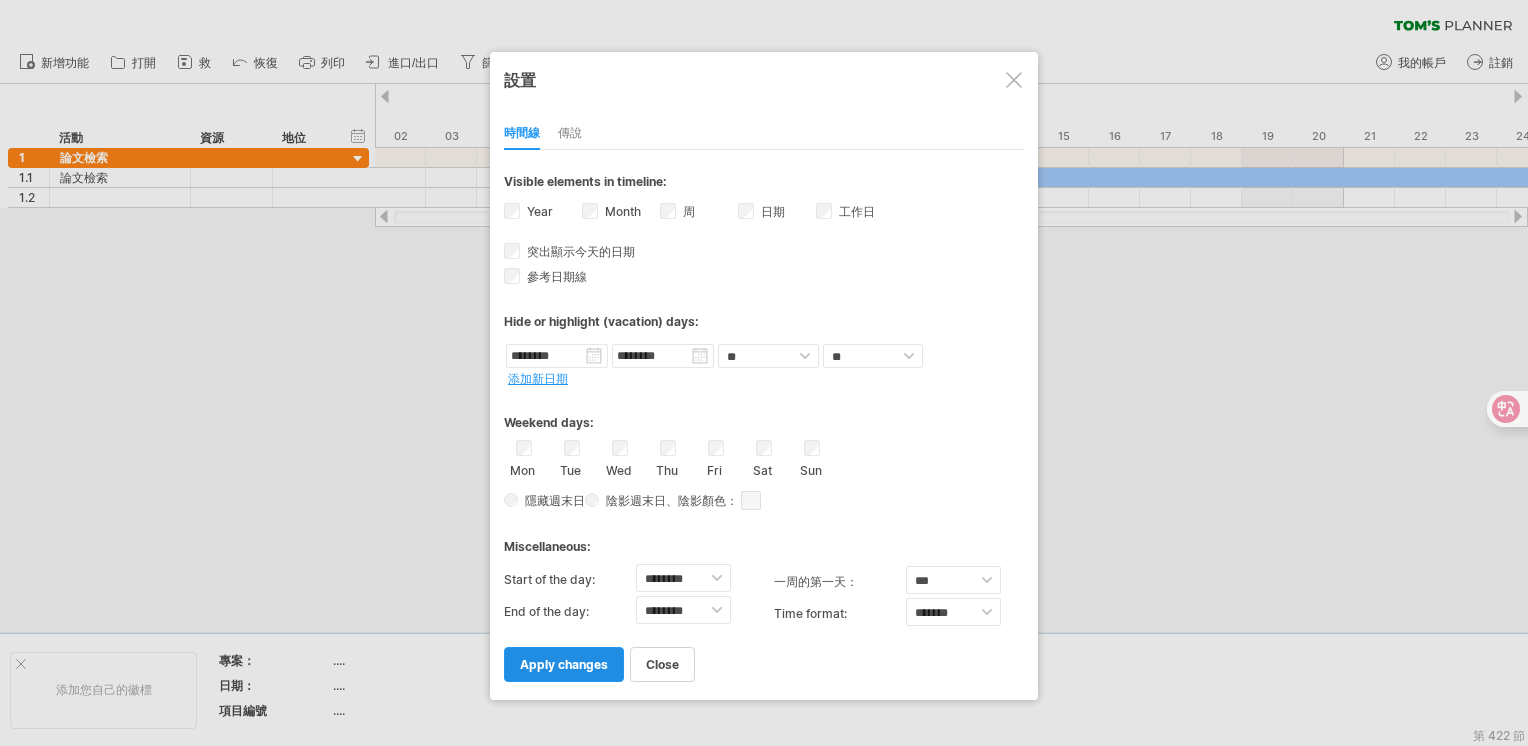 click on "apply changes" at bounding box center [564, 664] 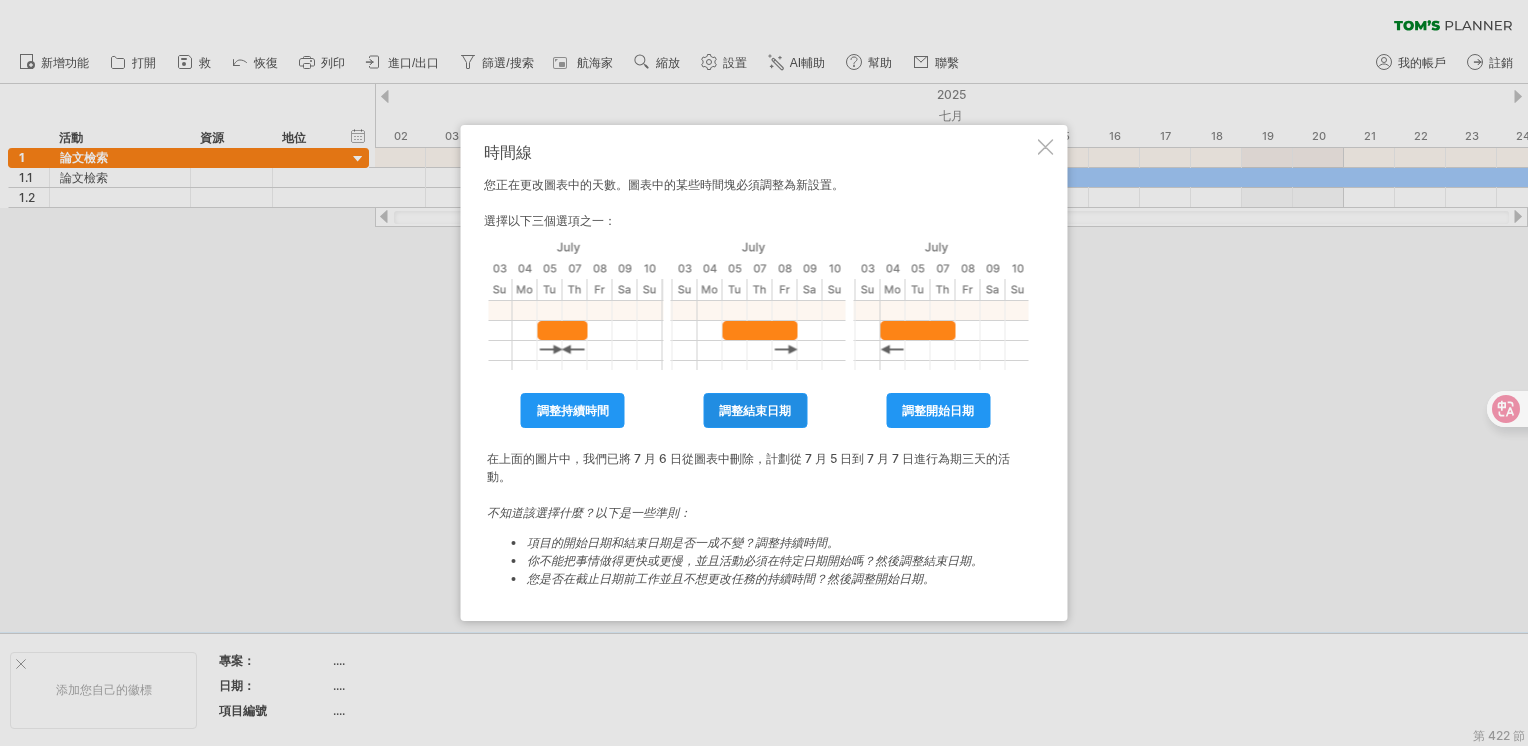 click on "調整結束日期" at bounding box center [755, 410] 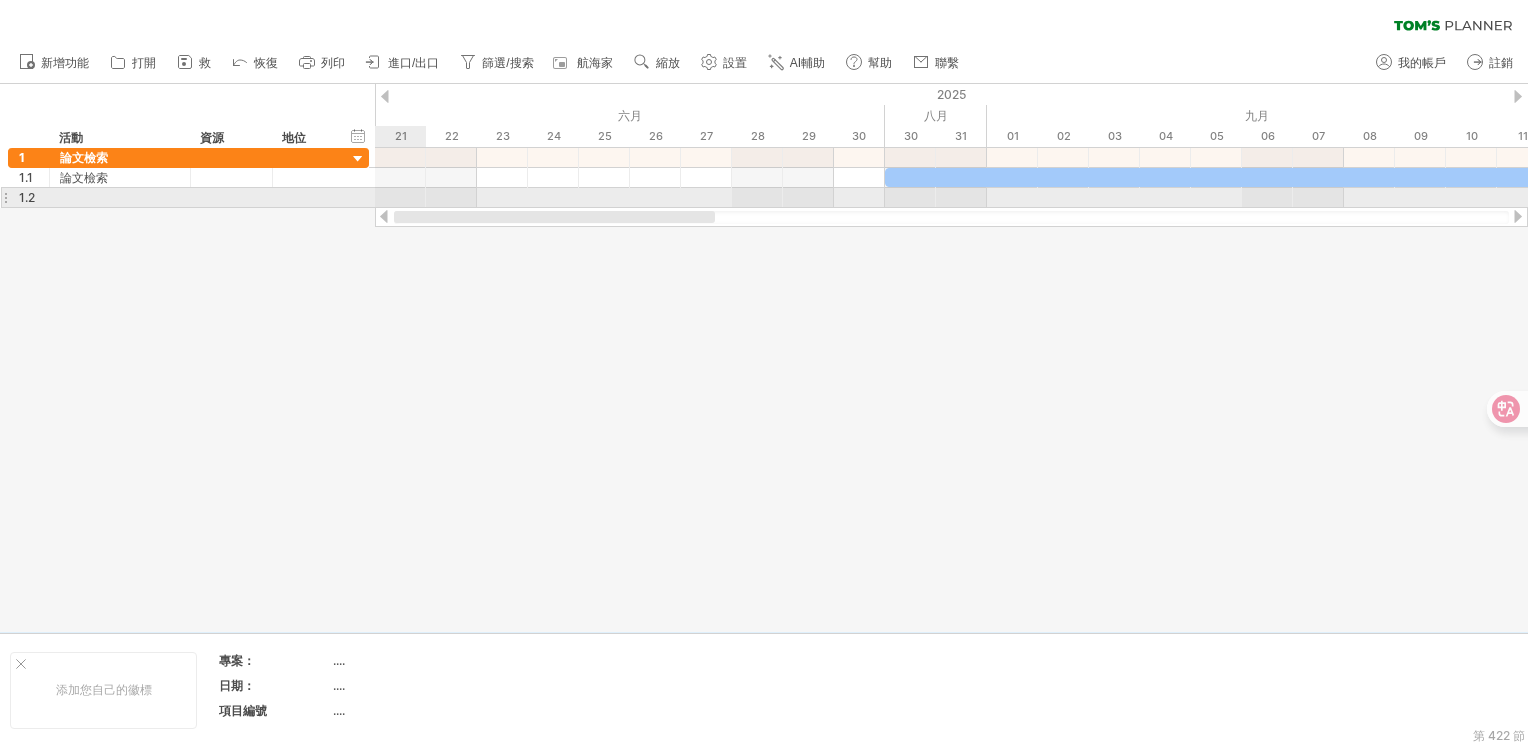 drag, startPoint x: 785, startPoint y: 215, endPoint x: 422, endPoint y: 207, distance: 363.08813 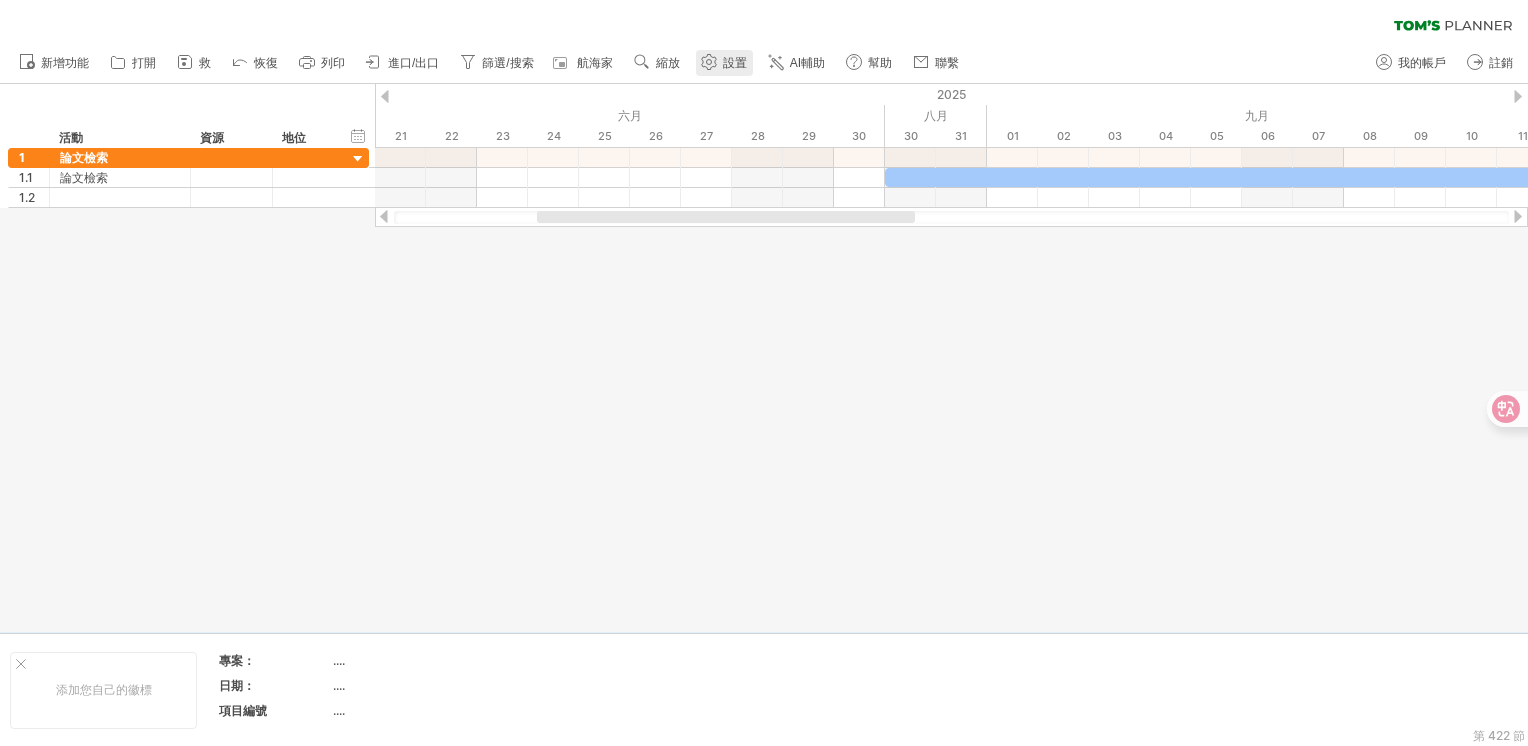 click on "設置" at bounding box center [735, 63] 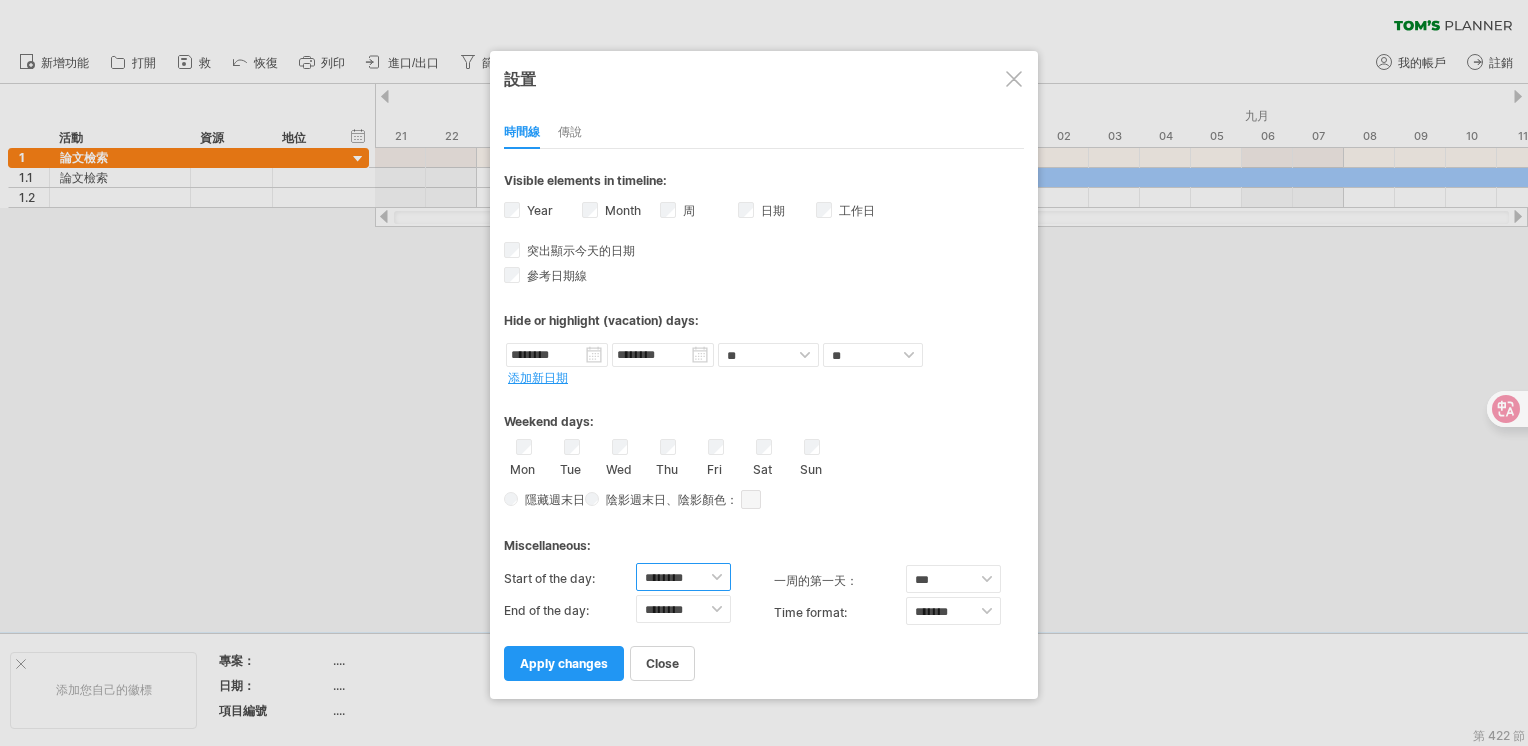 click on "********
********
********
********
********
********
********
********
********
********
********
********
********
********
********
********
********
********
******** ******** ******** ******** ********" at bounding box center [683, 577] 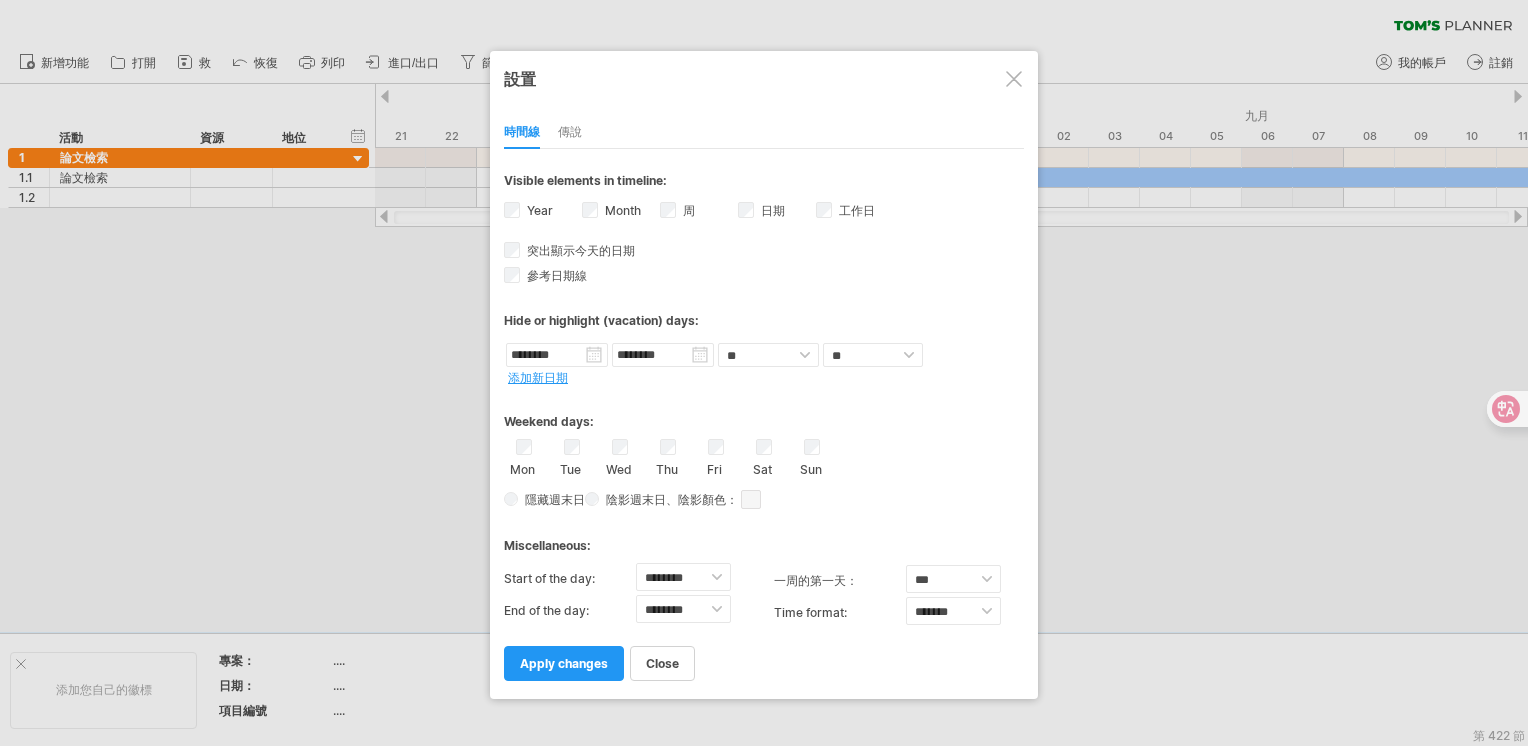 click on "時間線
傳說" at bounding box center [764, 127] 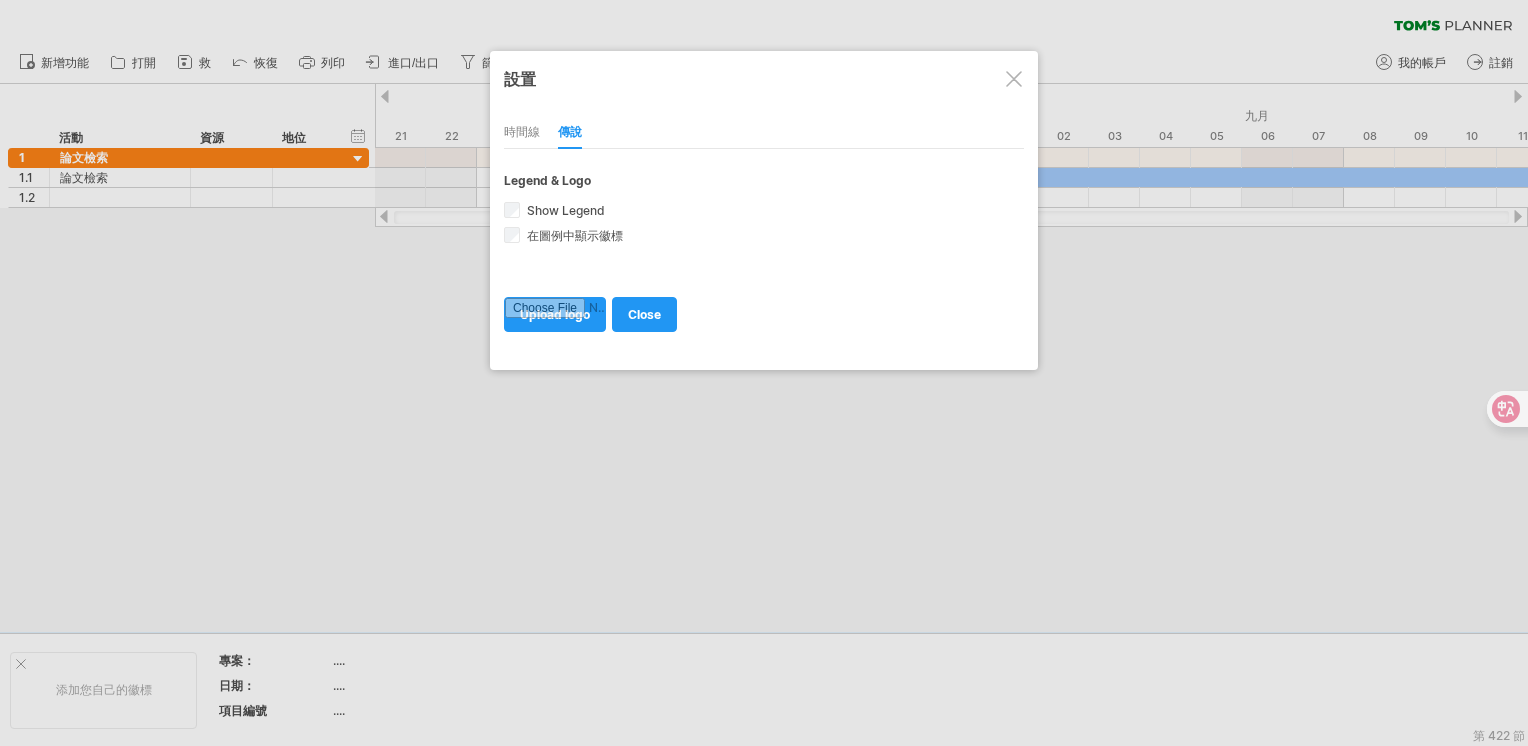 click on "時間線
傳說" at bounding box center [764, 127] 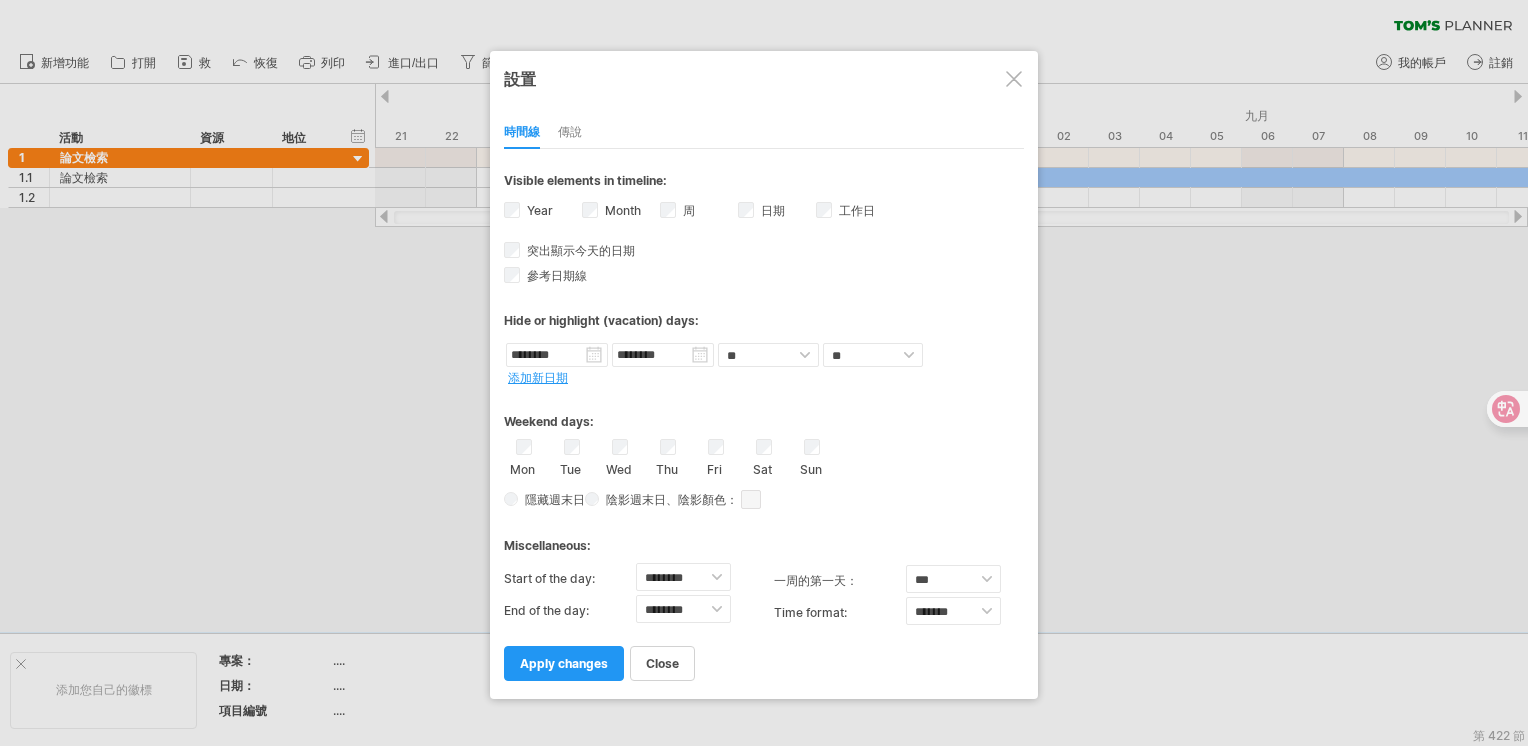 click on "添加新日期" at bounding box center (538, 377) 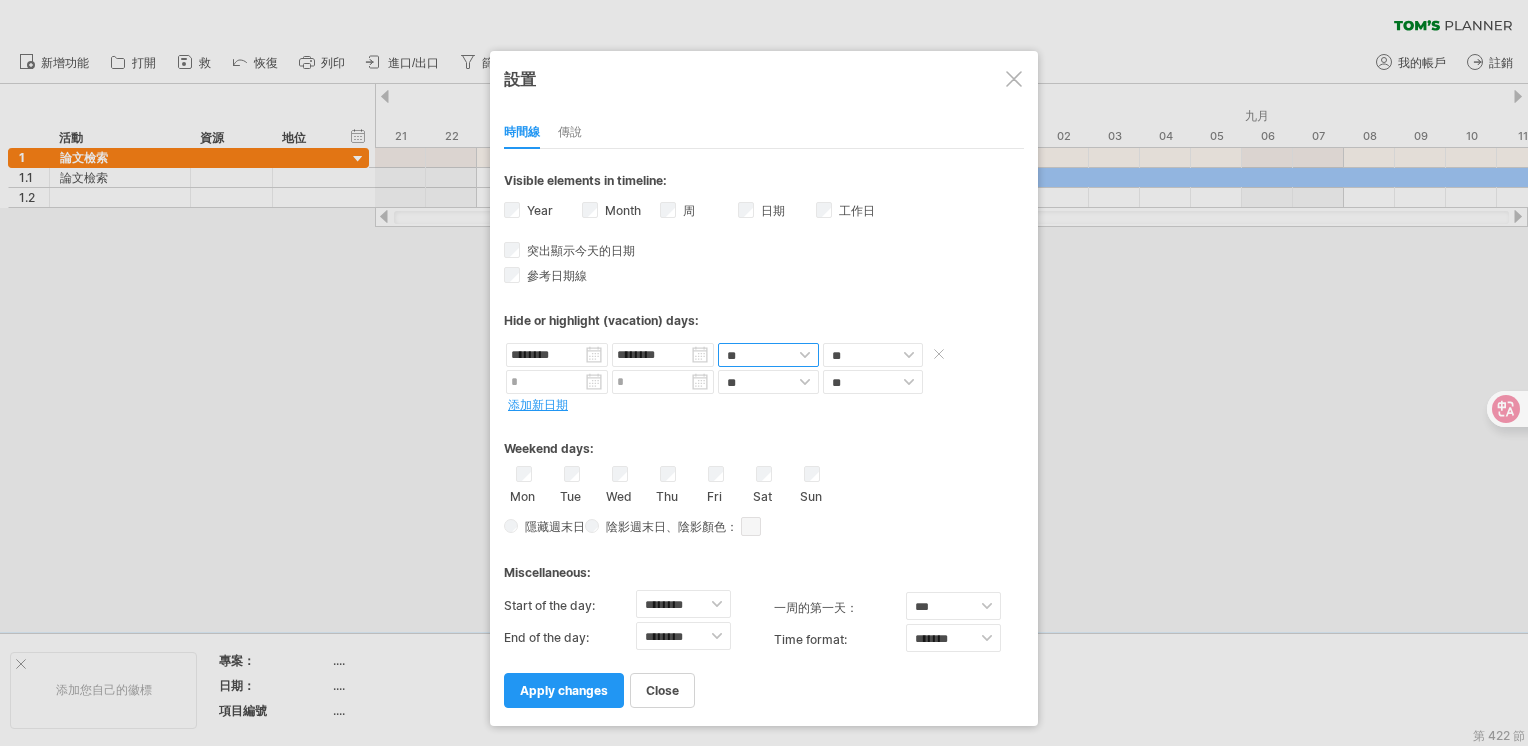 click on "** **" at bounding box center (768, 355) 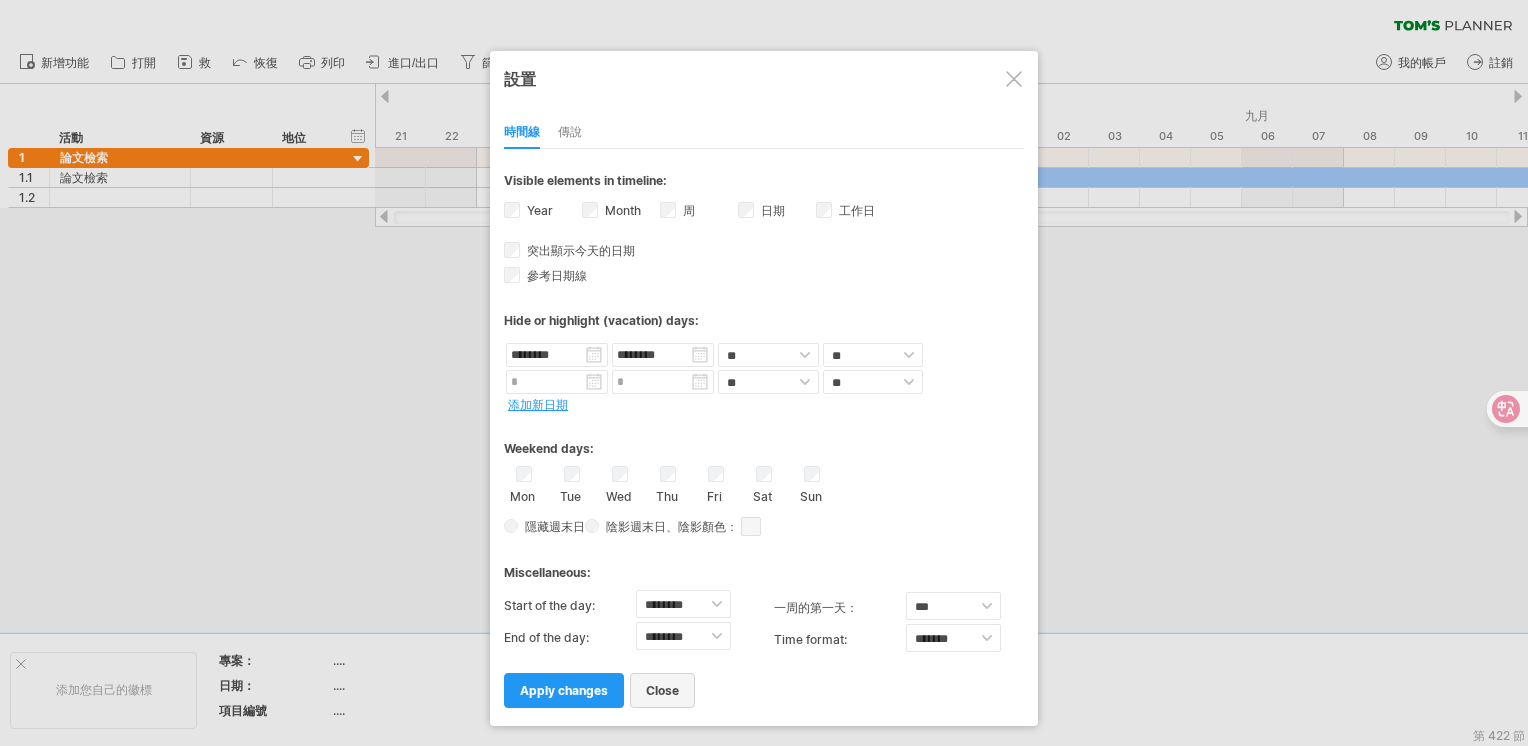 click on "close" at bounding box center [662, 690] 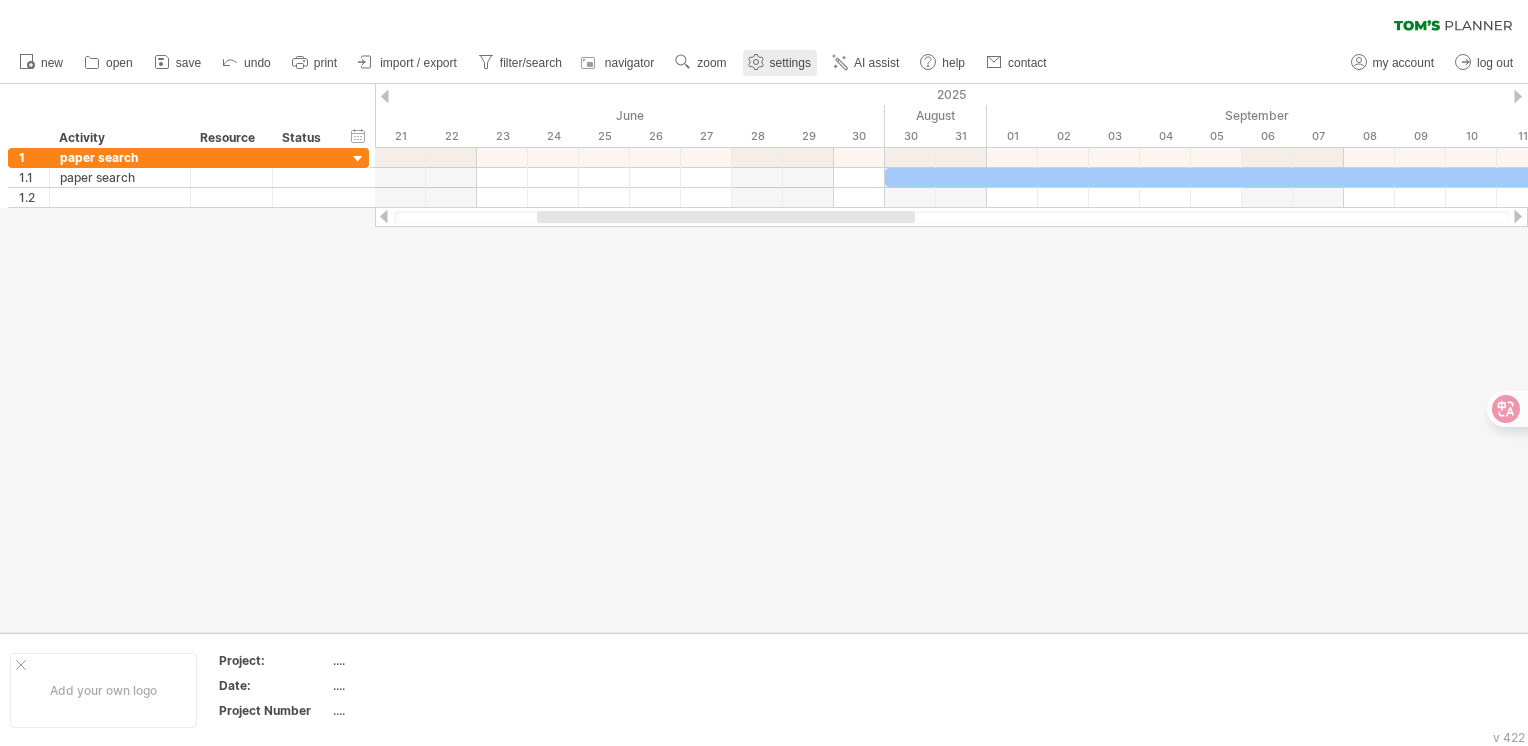 click on "settings" at bounding box center (780, 63) 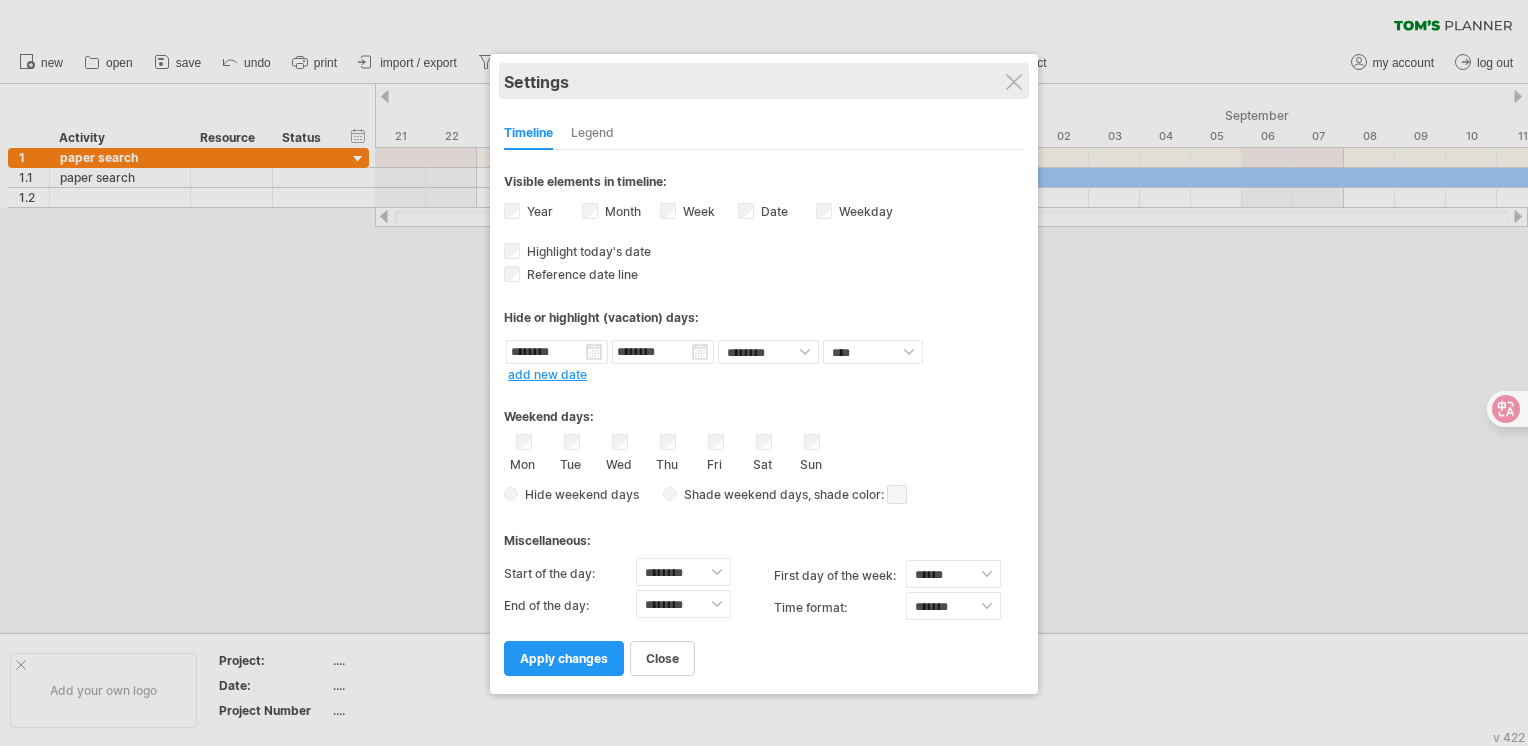 click on "Settings" at bounding box center [764, 81] 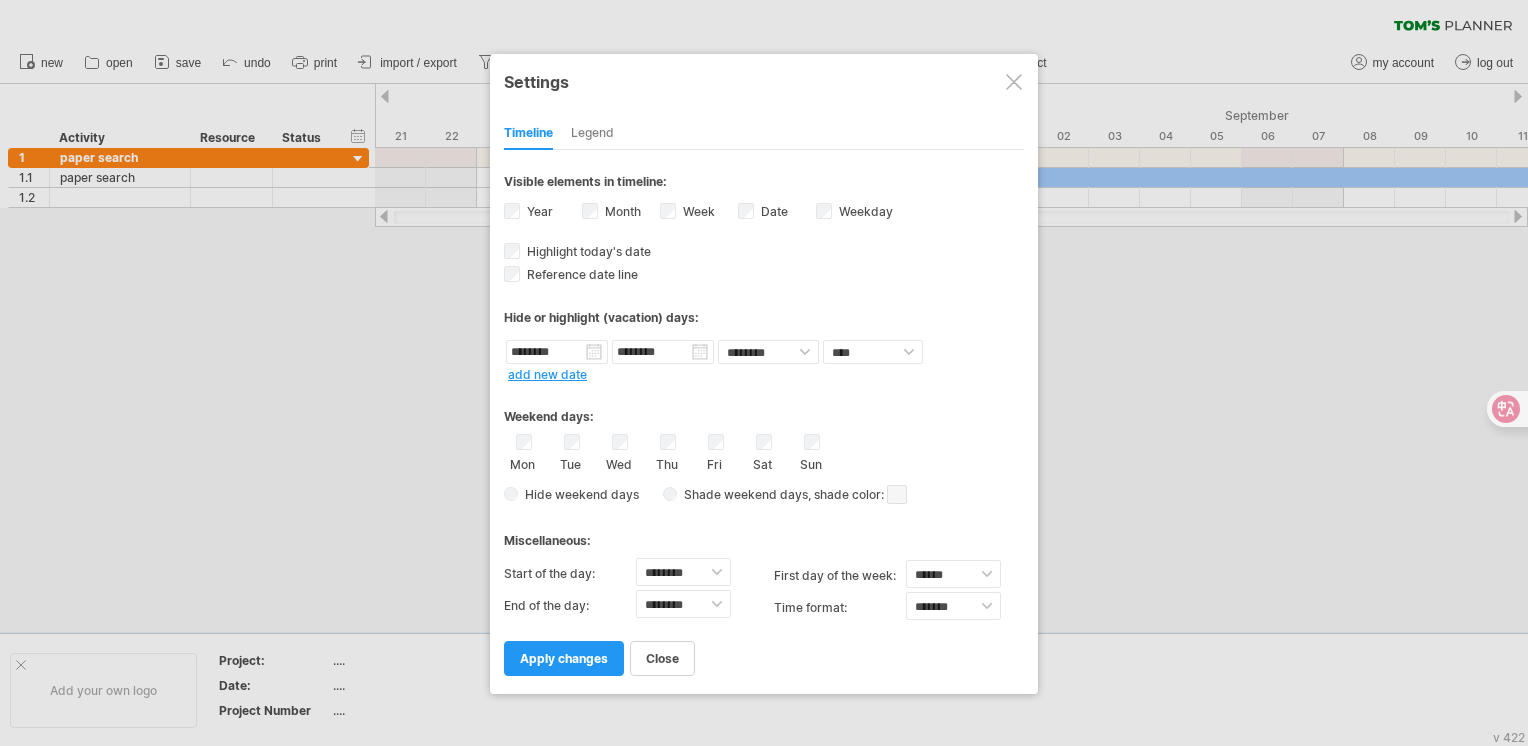 click on "**********" at bounding box center [764, 374] 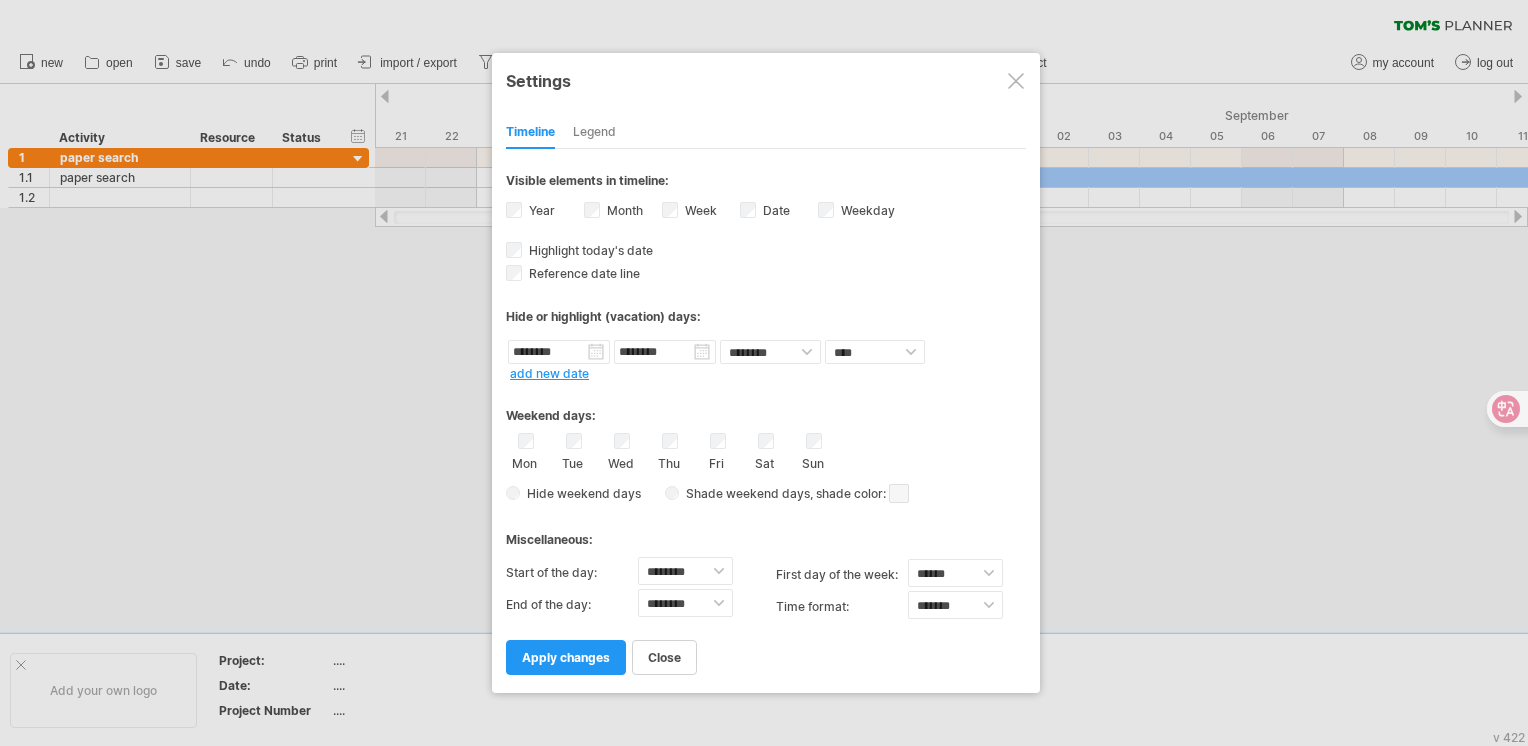 click at bounding box center [1016, 81] 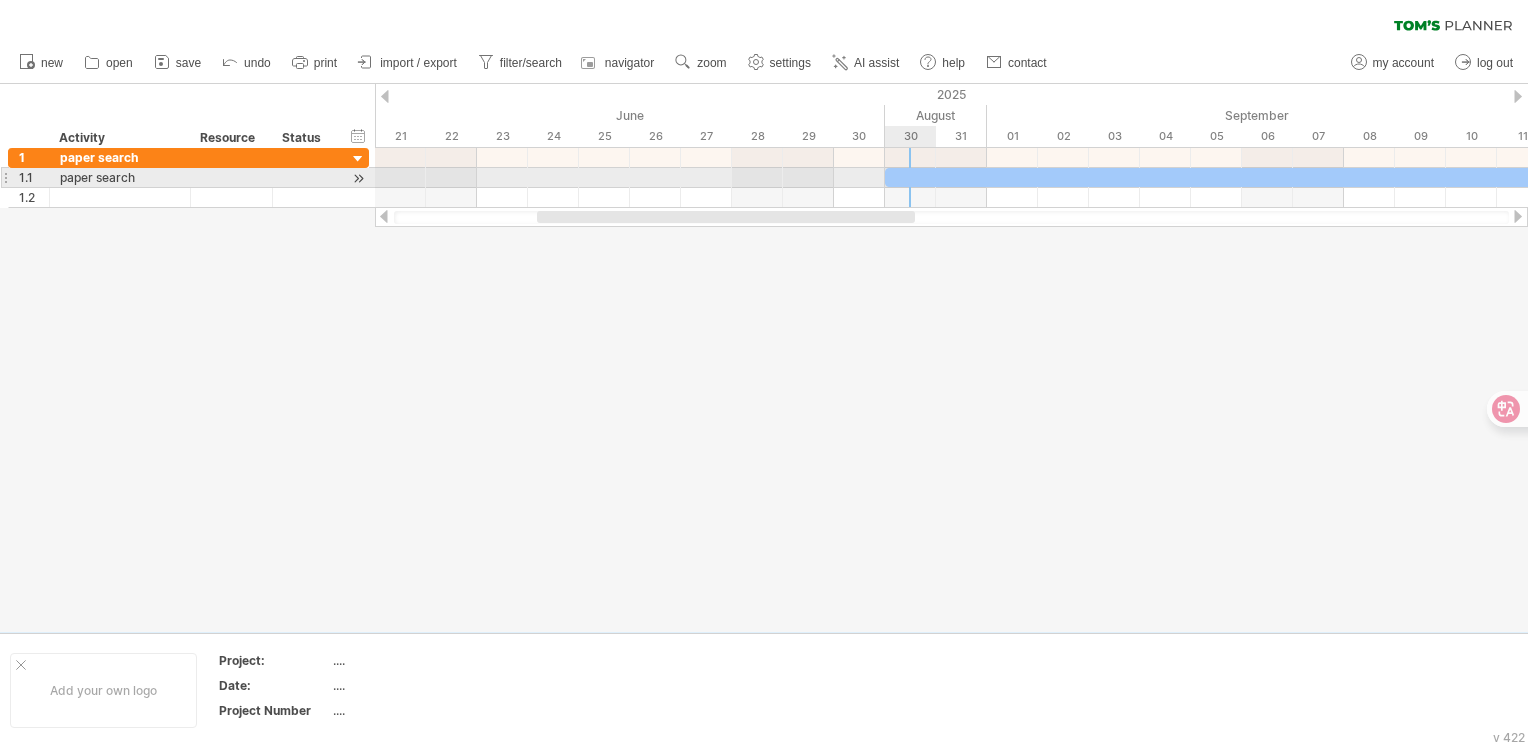 click at bounding box center [885, 177] 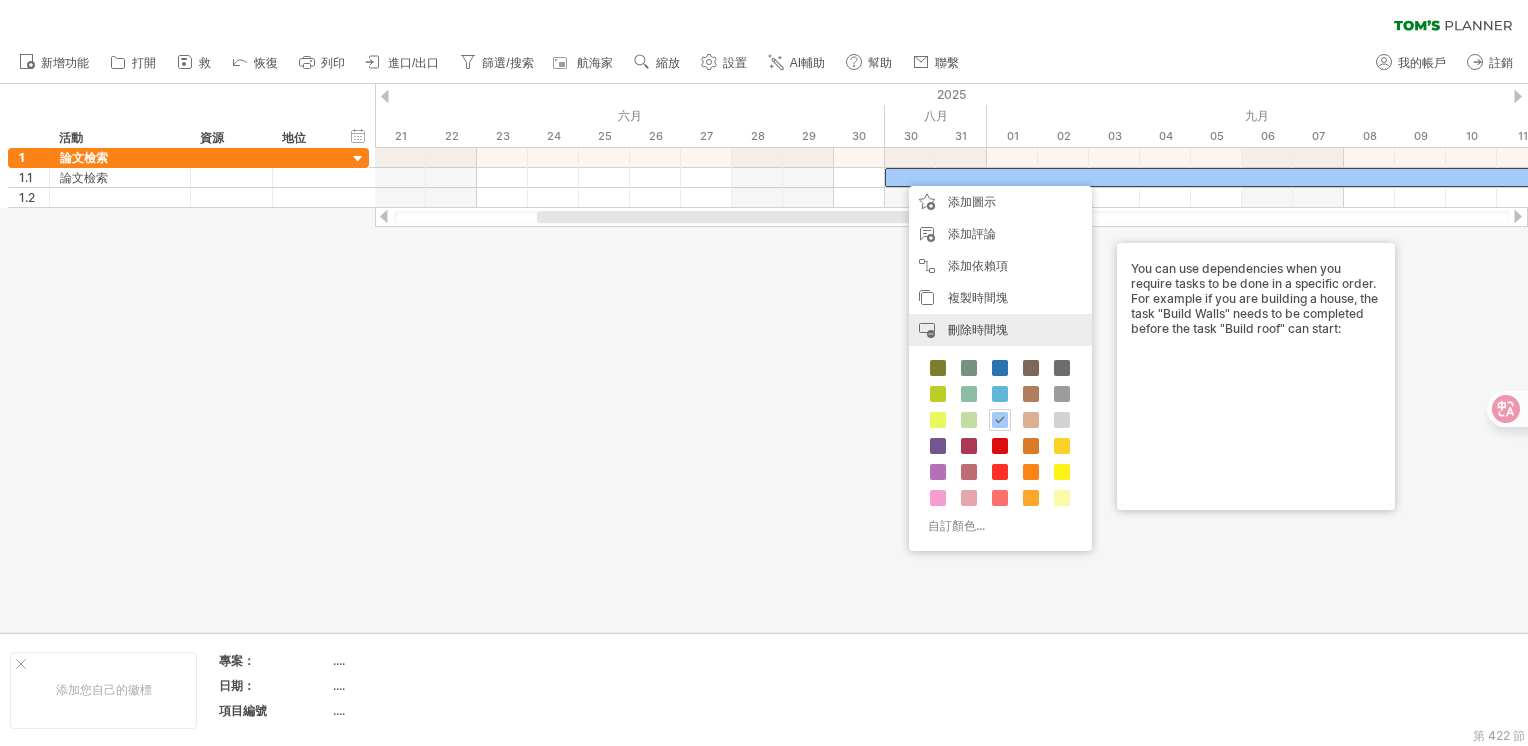 click on "刪除時間塊" at bounding box center (978, 329) 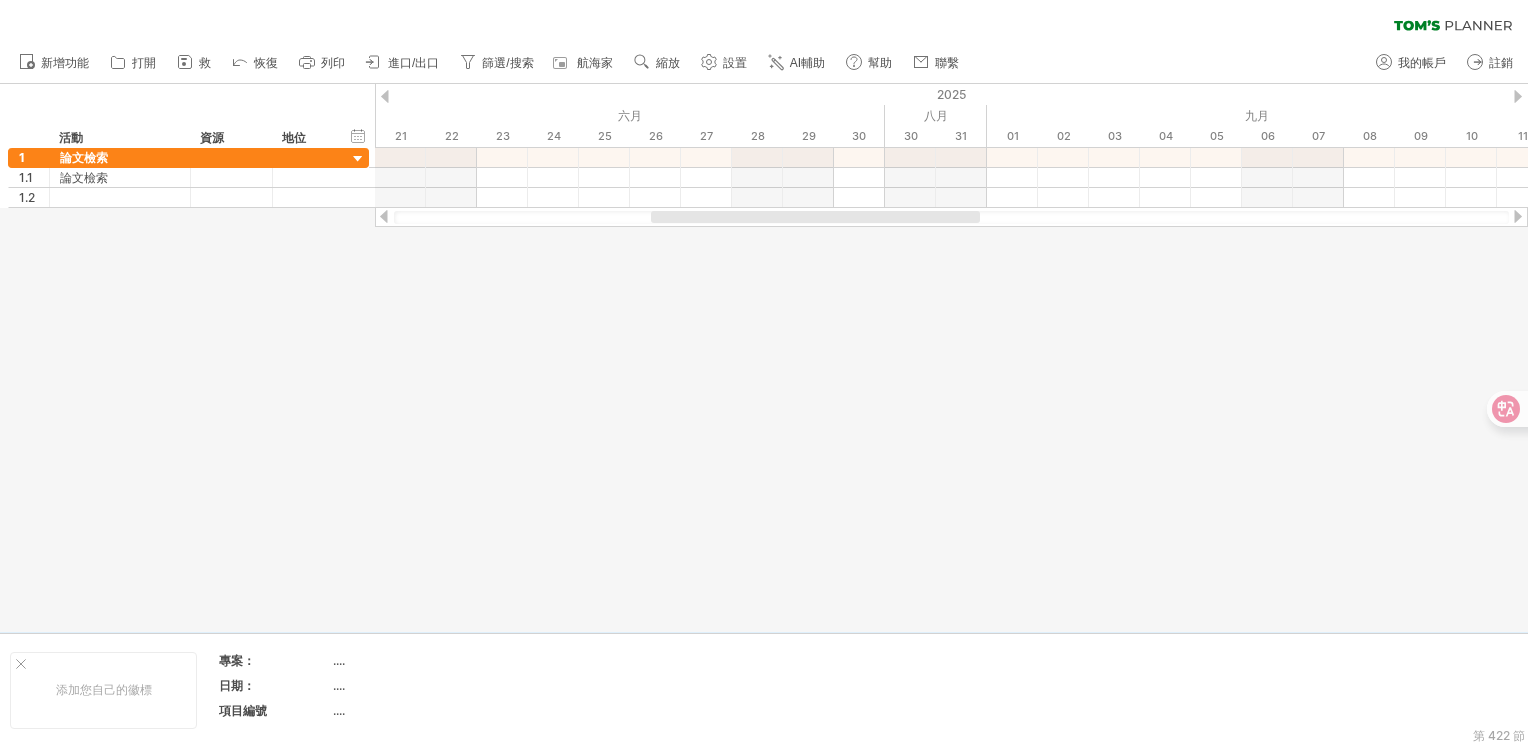 click at bounding box center (815, 217) 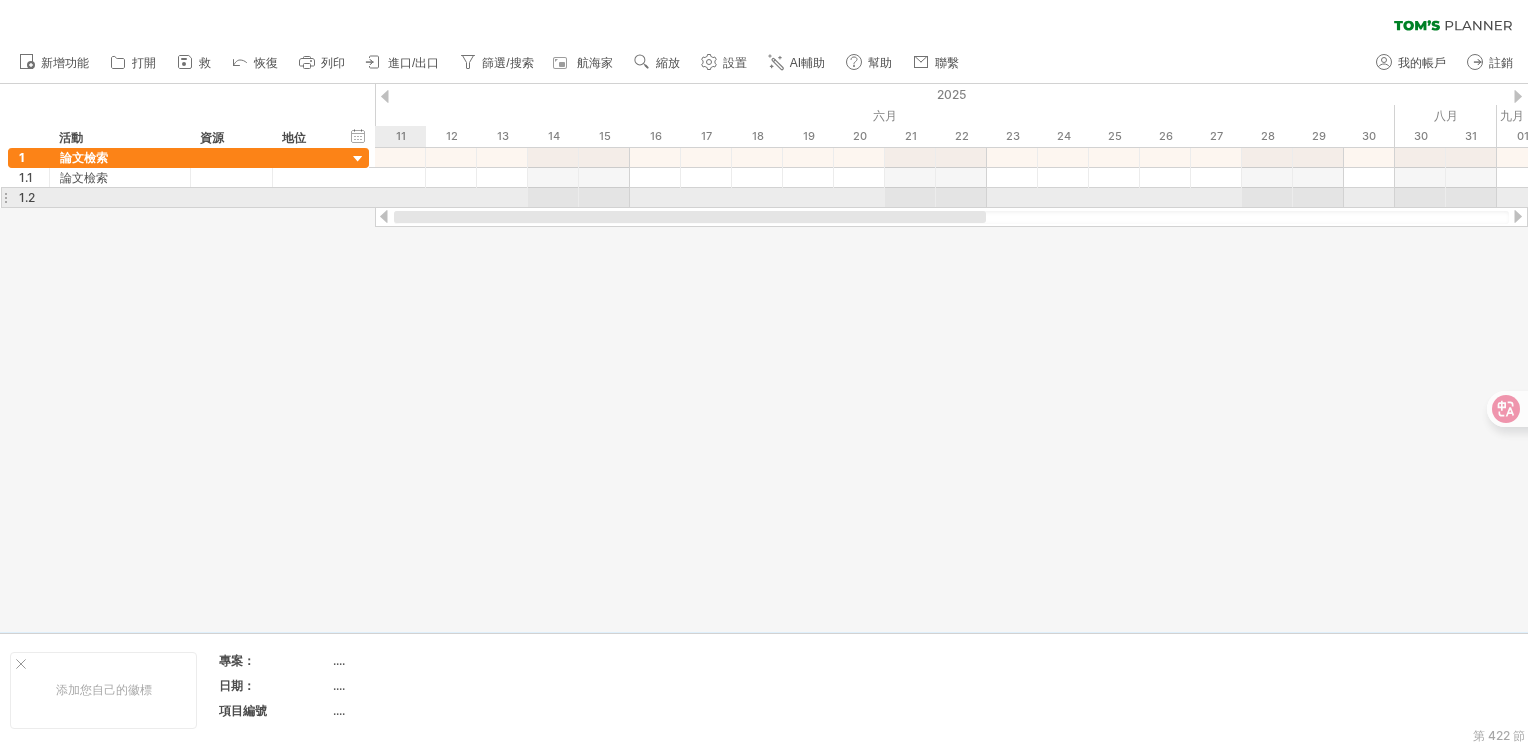 drag, startPoint x: 920, startPoint y: 214, endPoint x: 651, endPoint y: 208, distance: 269.0669 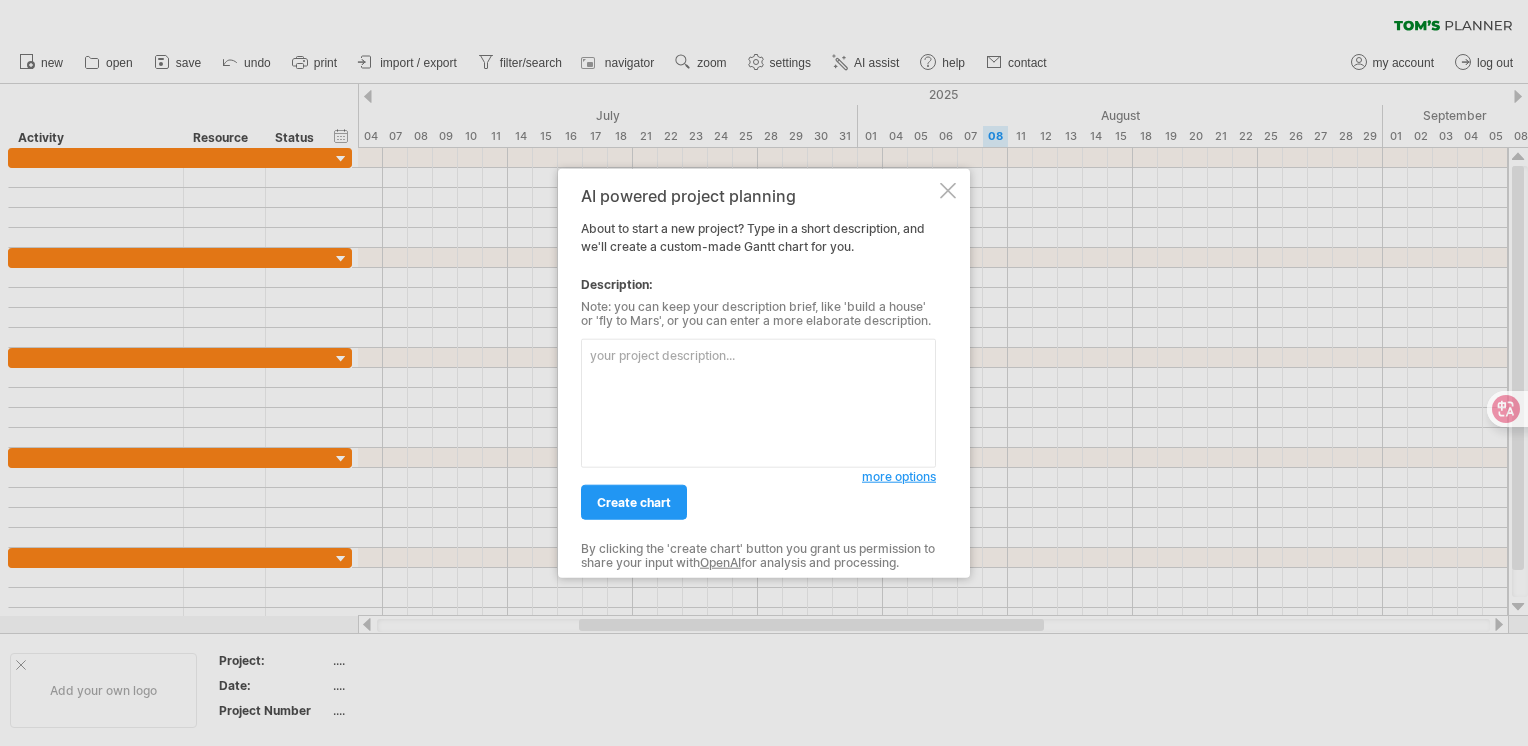 scroll, scrollTop: 0, scrollLeft: 0, axis: both 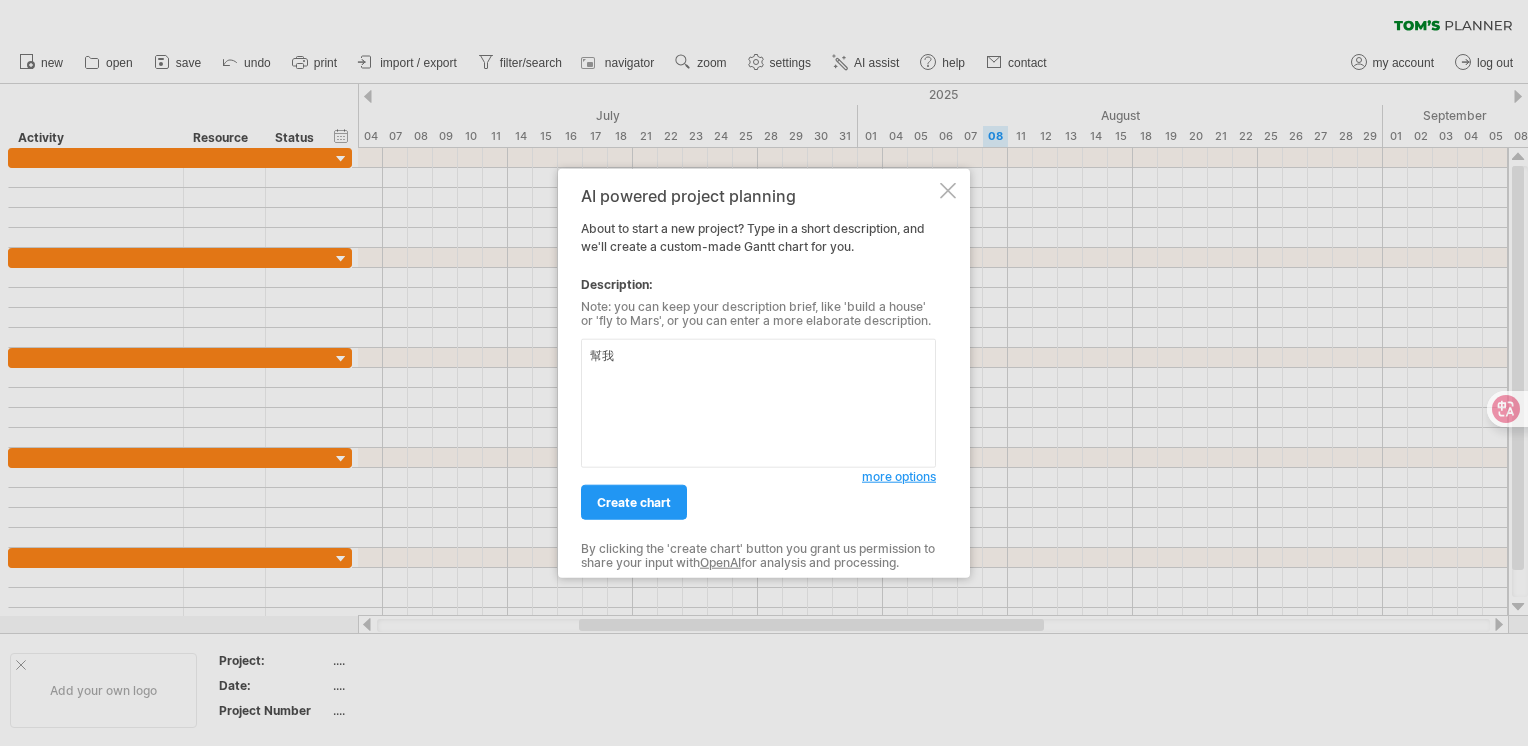 type on "幫" 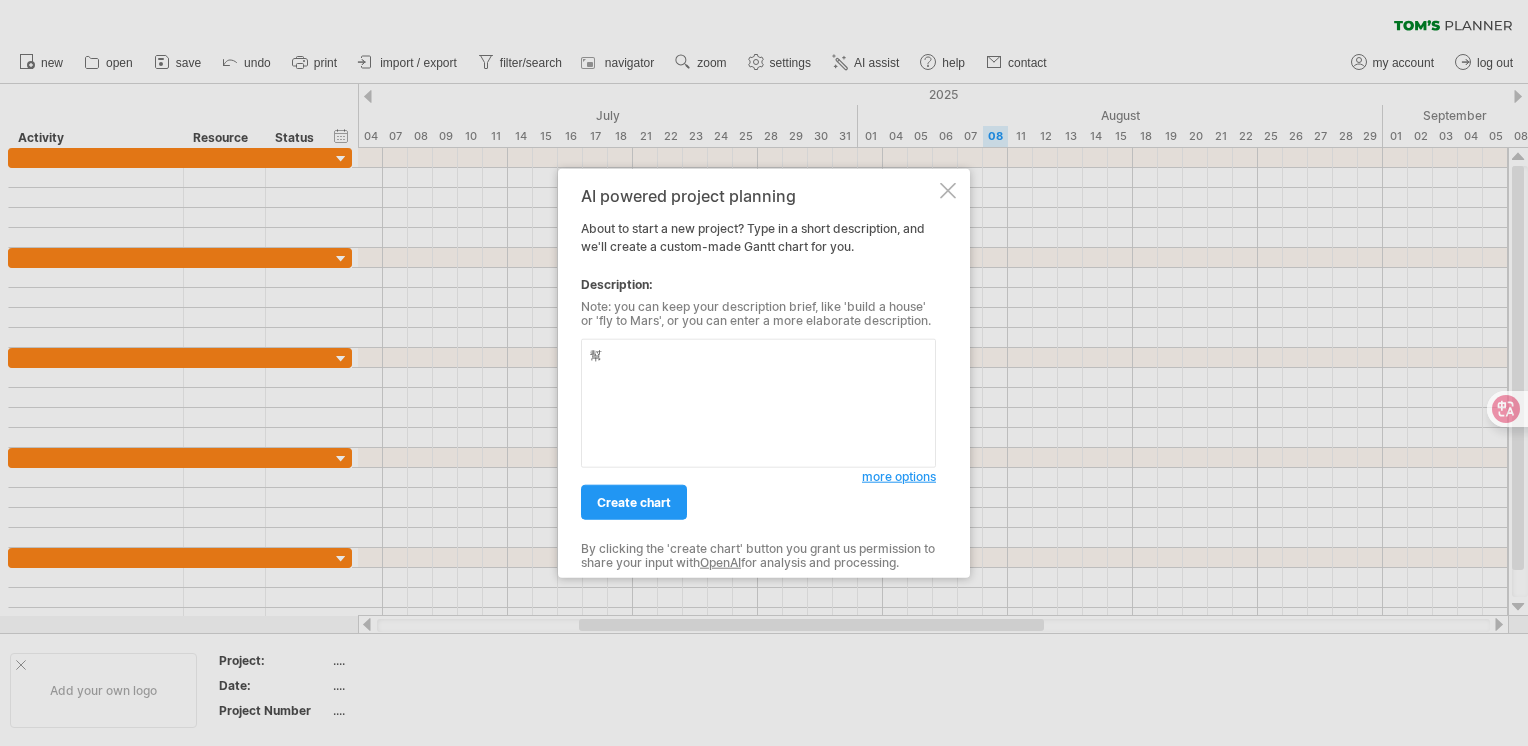 type 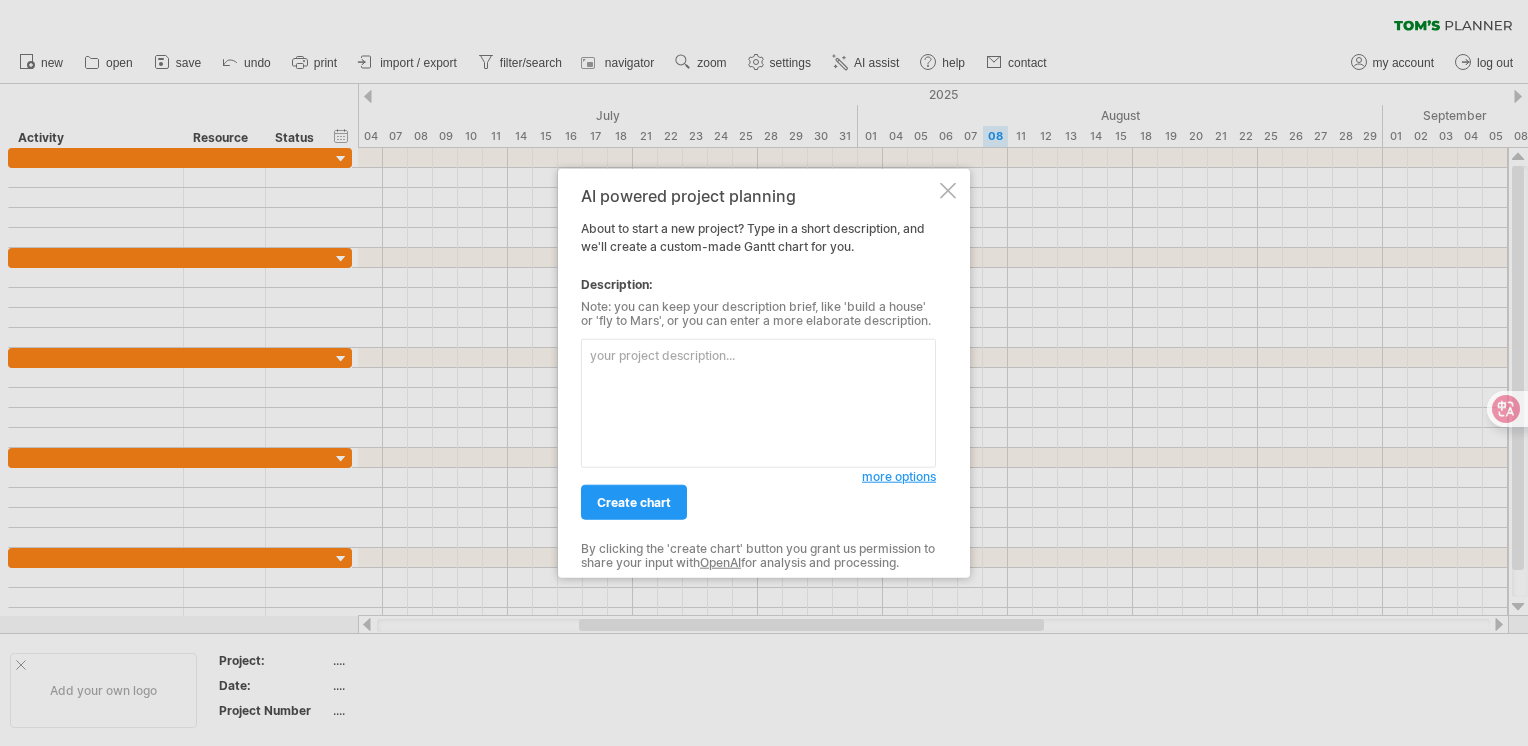 click at bounding box center [948, 191] 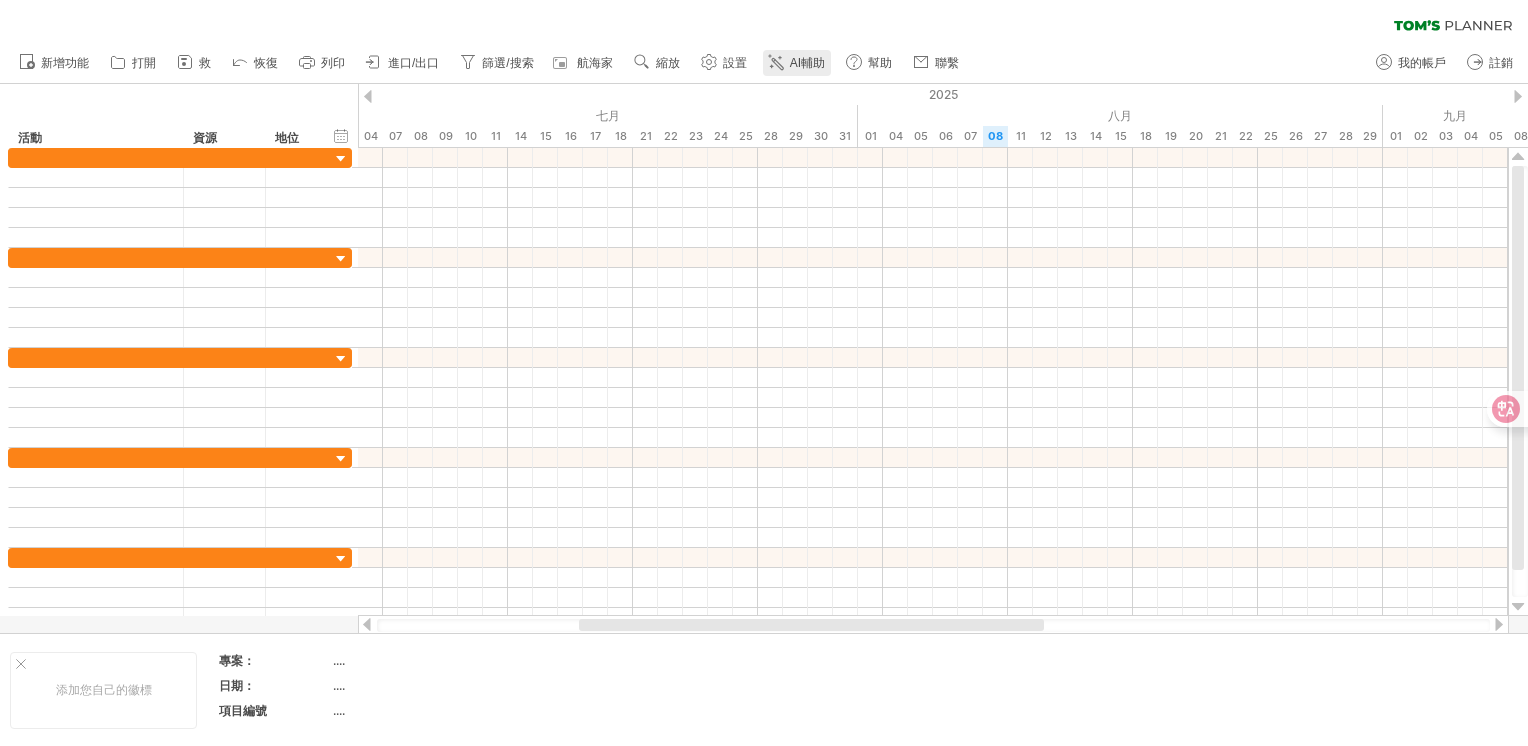 click on "AI輔助" at bounding box center [807, 63] 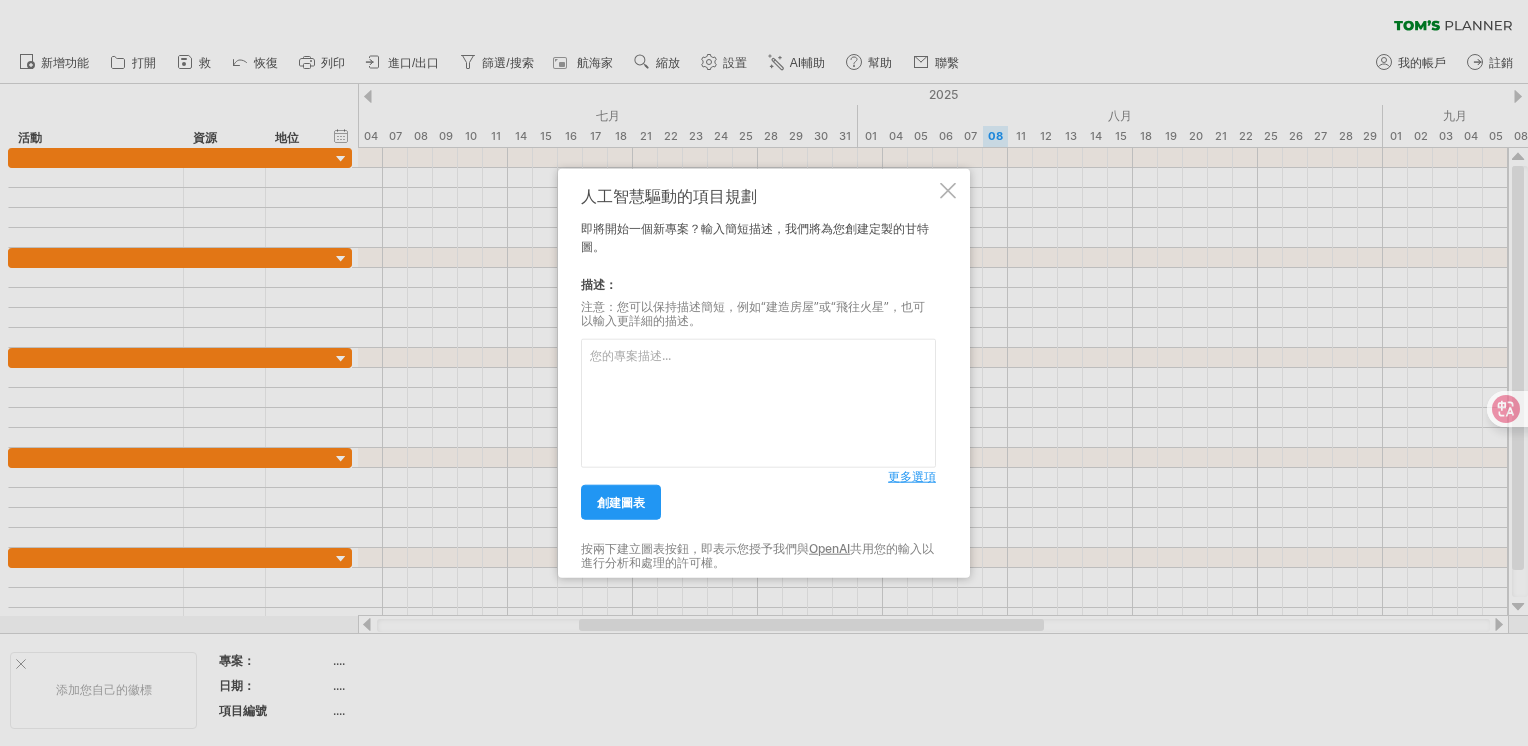 type on "ㄅ" 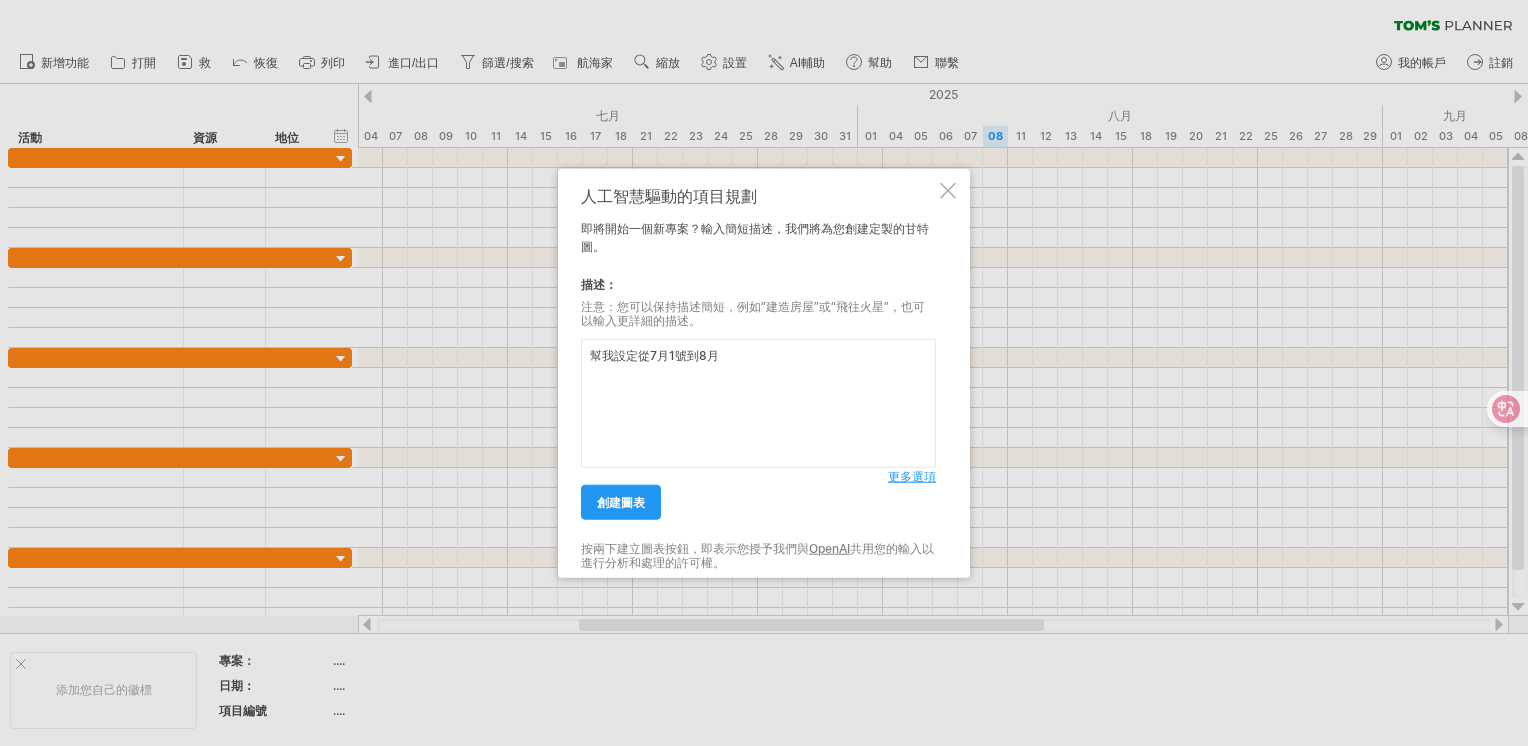 click on "幫我設定從7月1號到8月" at bounding box center (758, 403) 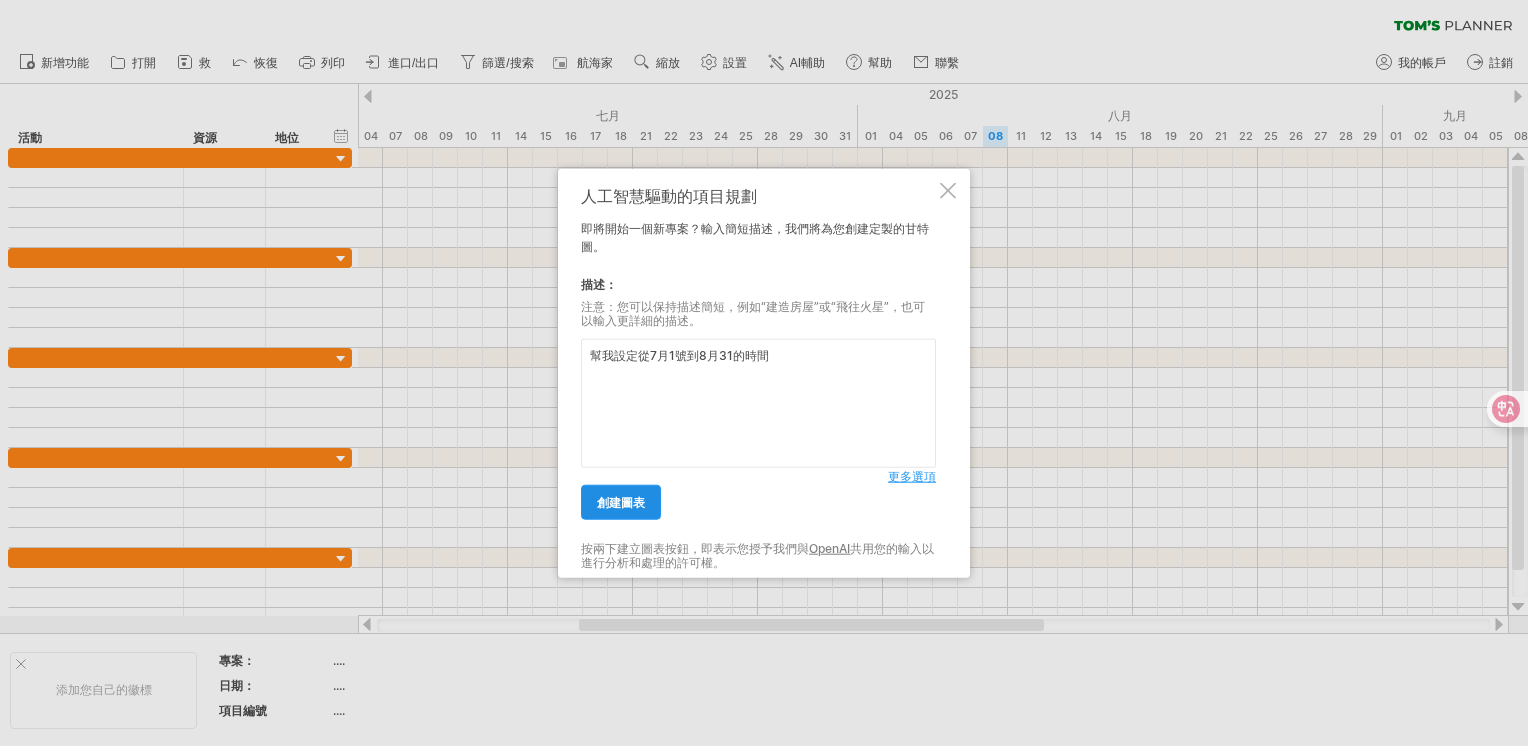type on "幫我設定從7月1號到8月31的時間" 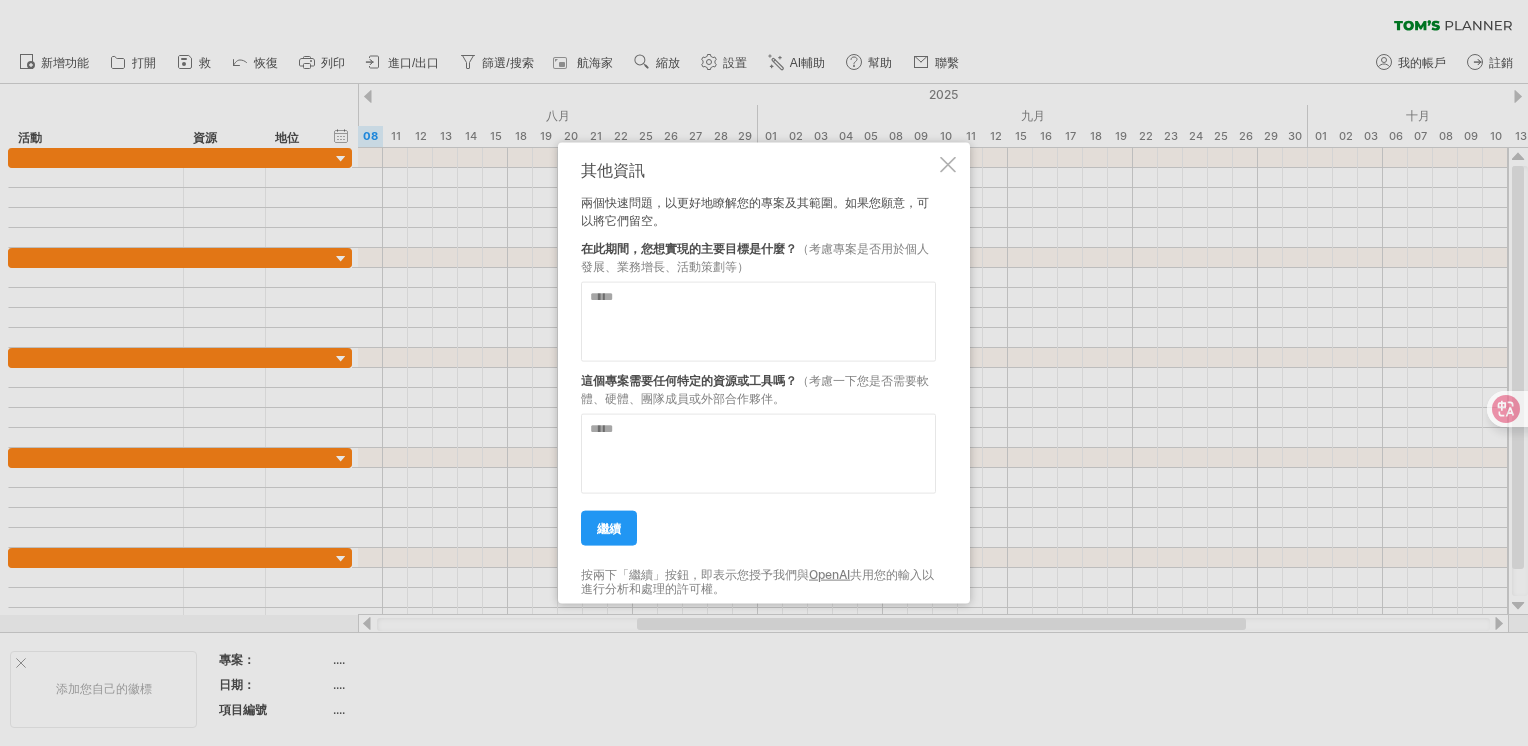 click at bounding box center [758, 322] 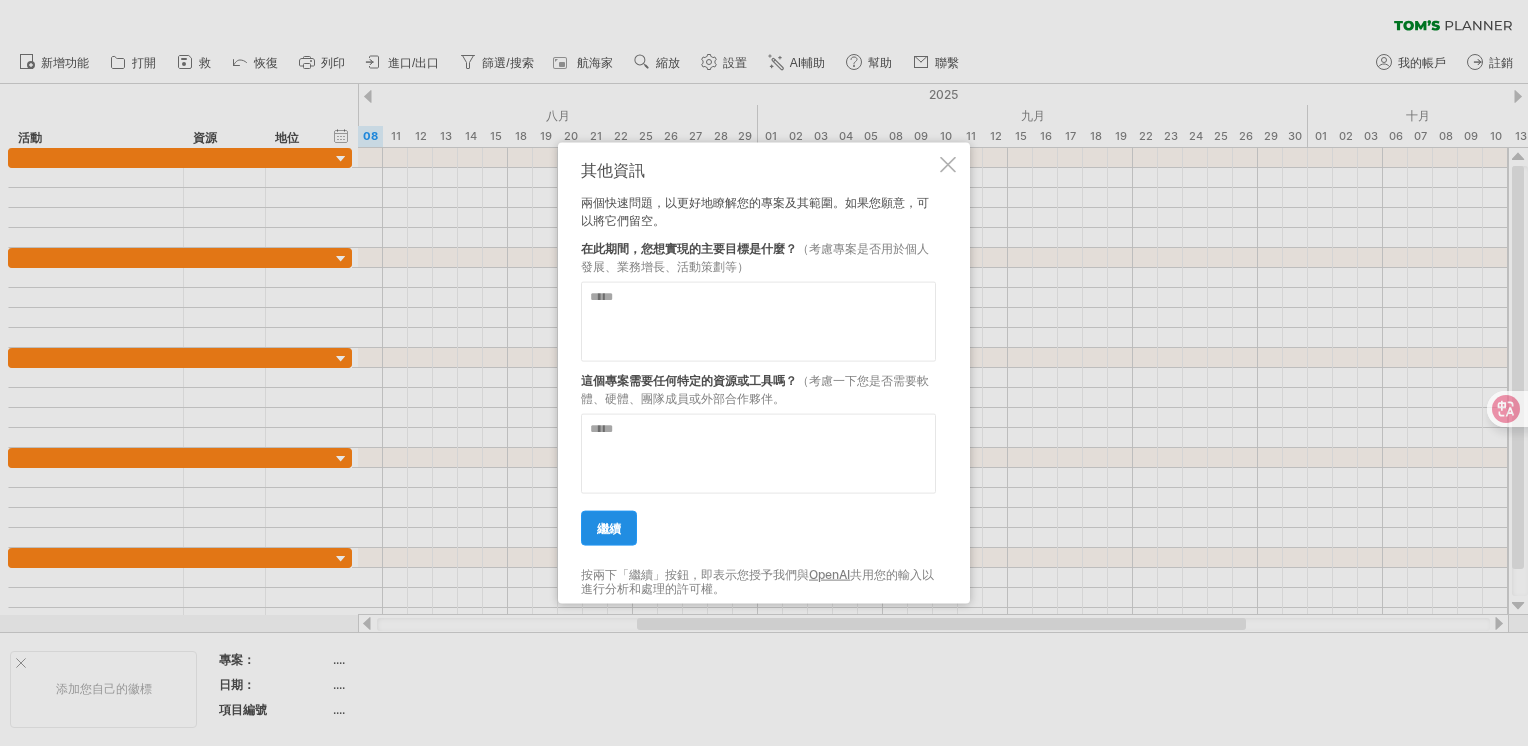 click on "繼續" at bounding box center [609, 528] 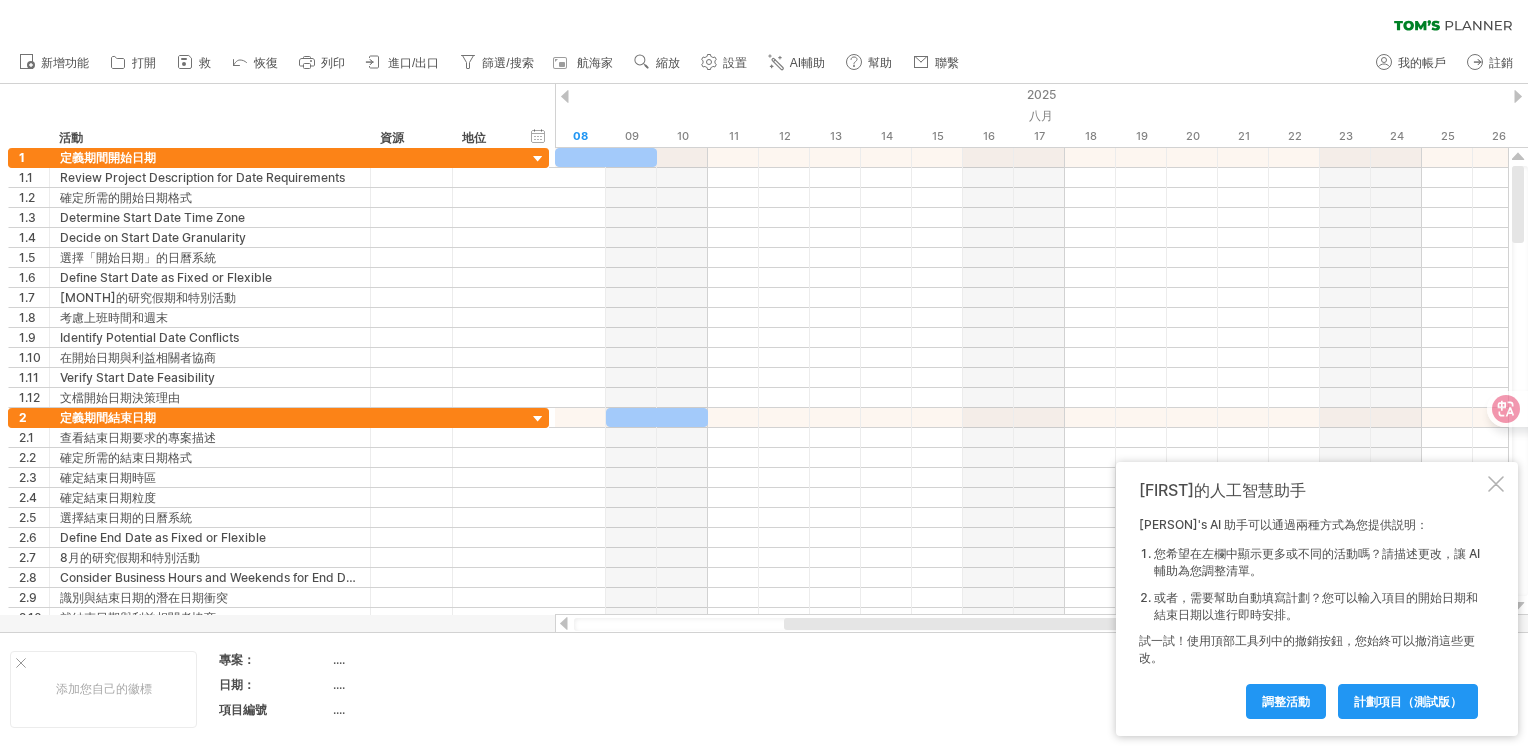 drag, startPoint x: 1516, startPoint y: 357, endPoint x: 1527, endPoint y: 124, distance: 233.2595 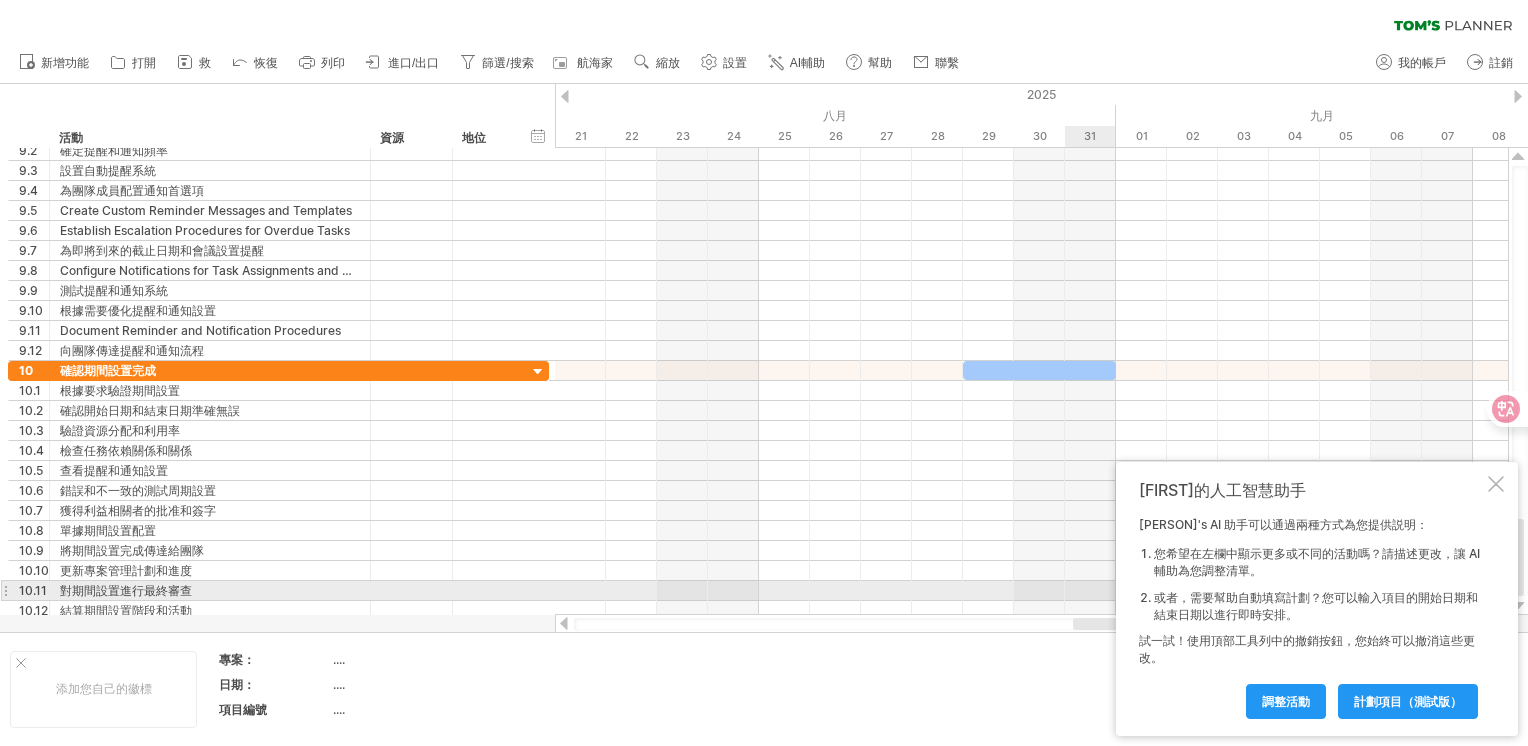 drag, startPoint x: 948, startPoint y: 629, endPoint x: 722, endPoint y: 622, distance: 226.10838 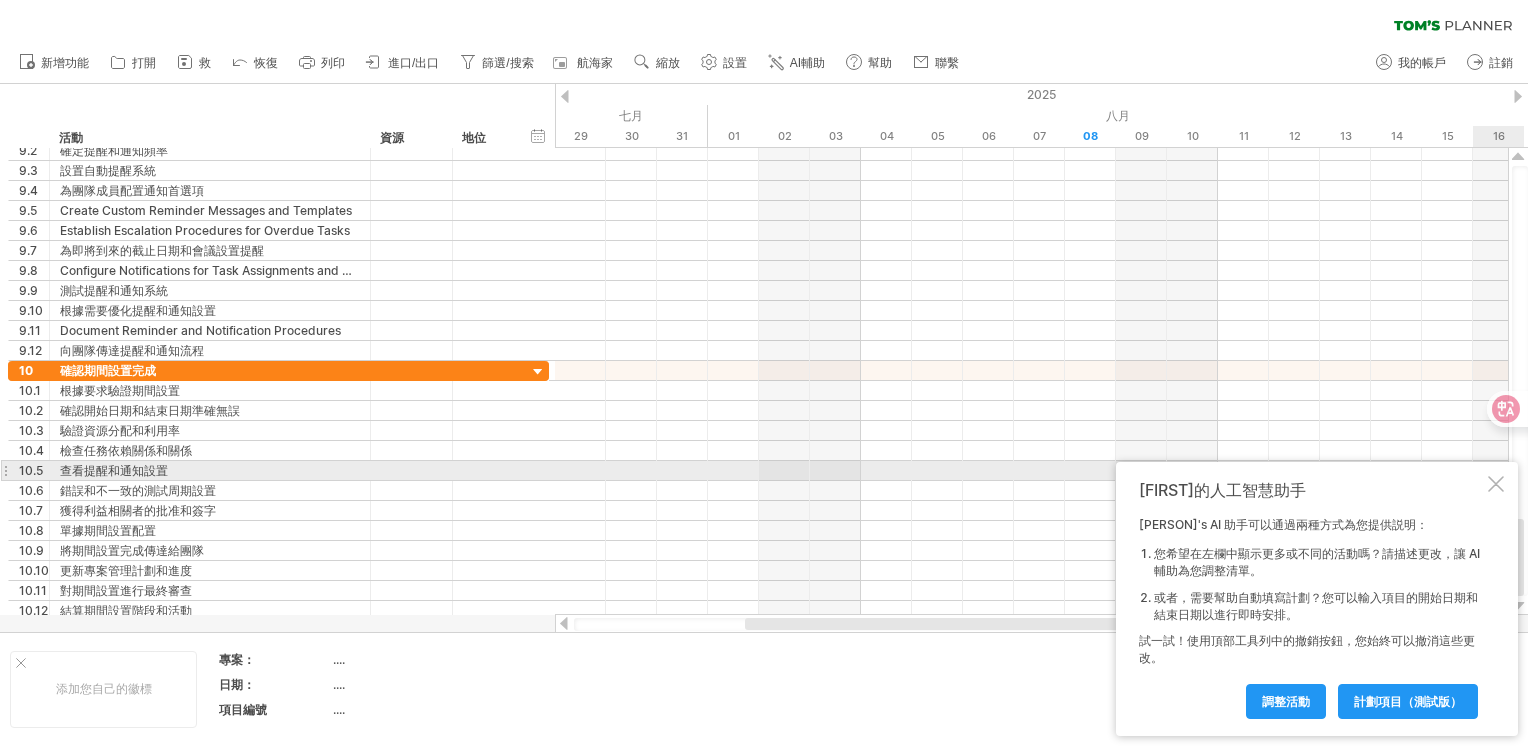 click at bounding box center (1496, 484) 